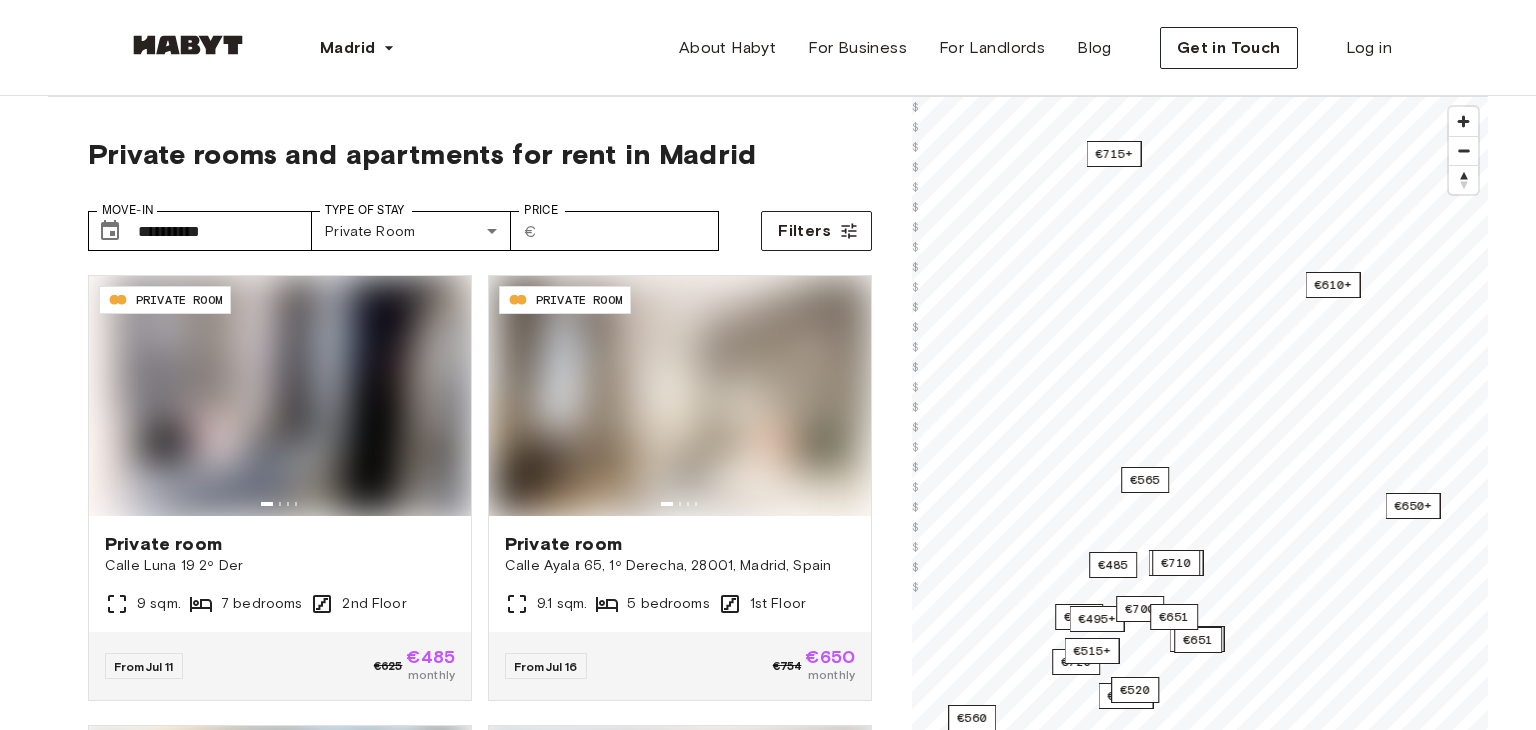 scroll, scrollTop: 0, scrollLeft: 0, axis: both 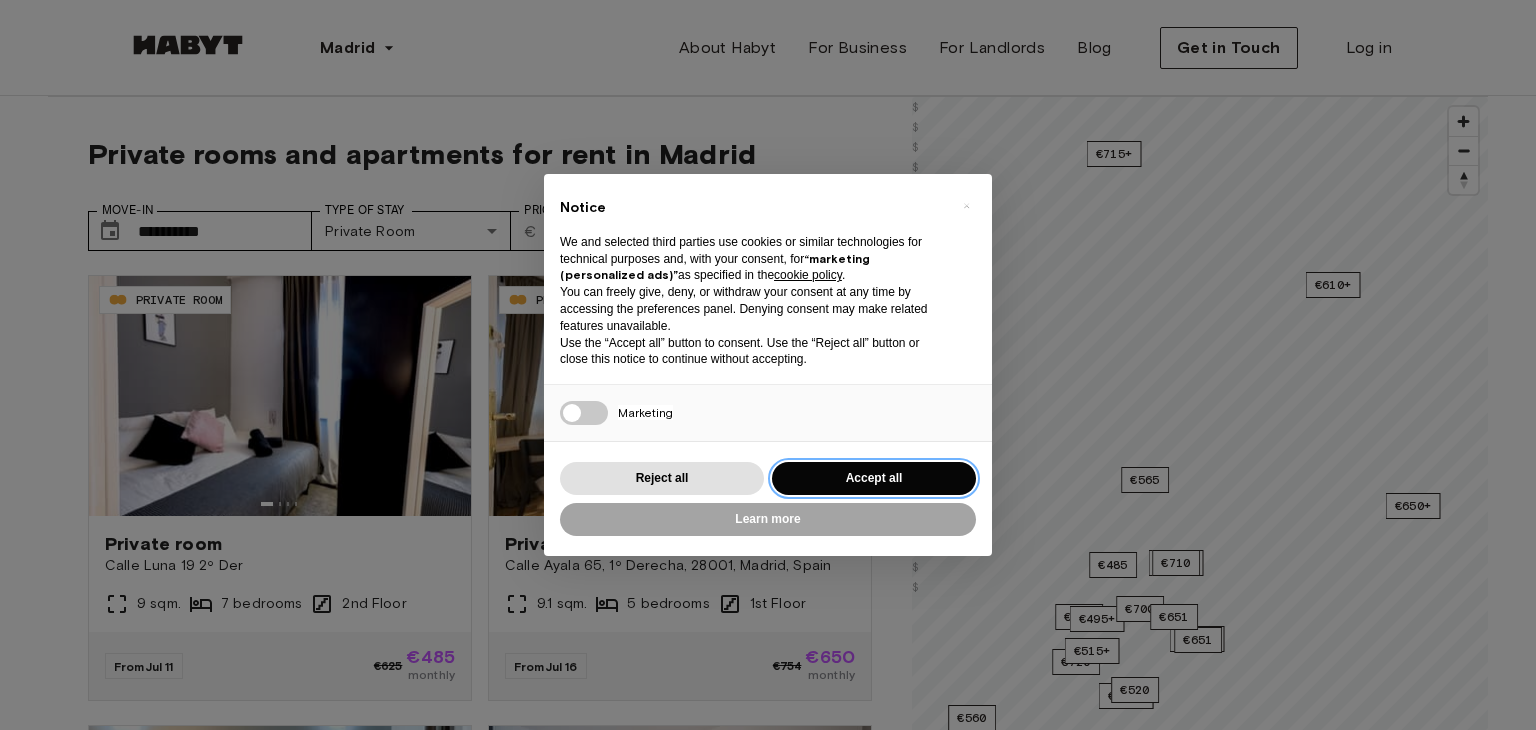click on "Accept all" at bounding box center (874, 478) 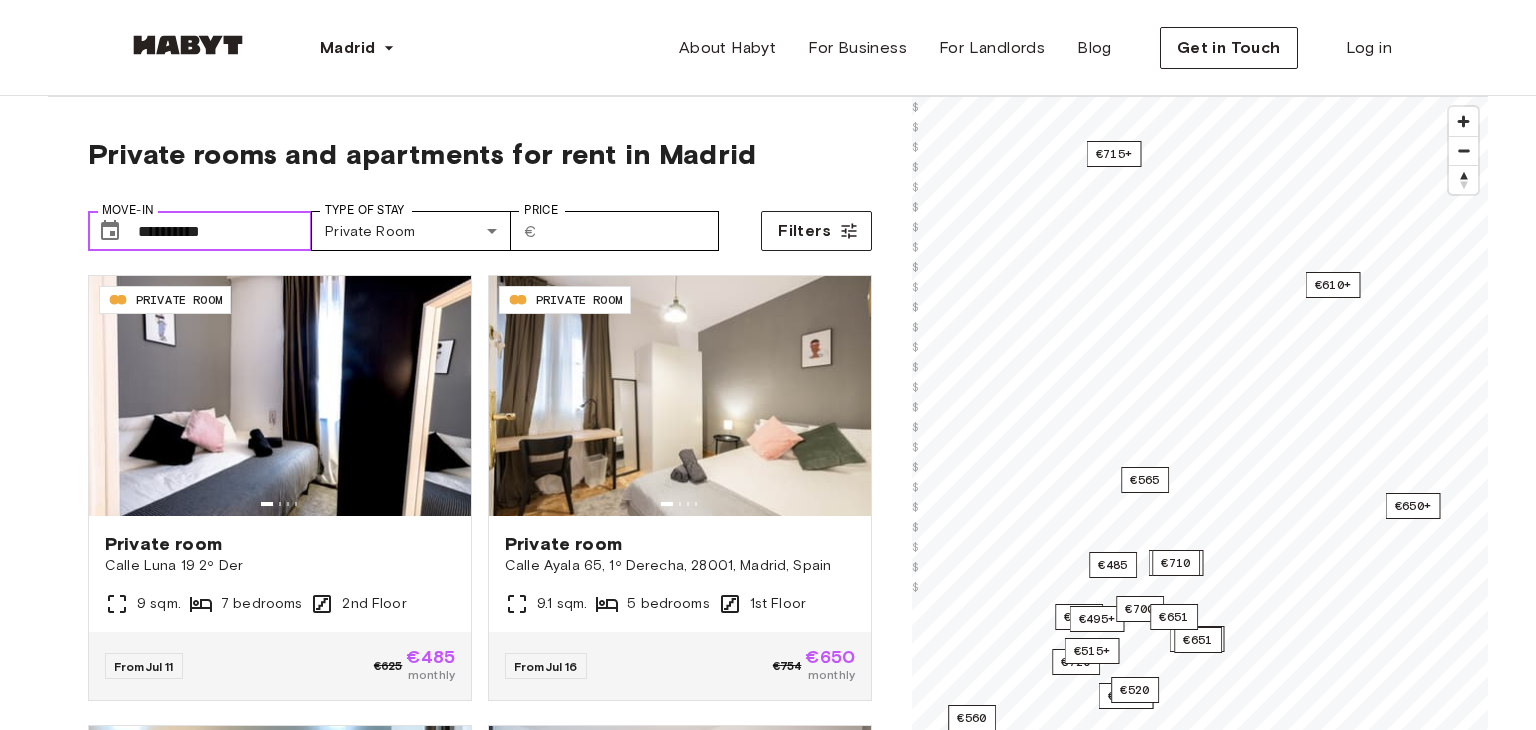 click on "**********" at bounding box center [225, 231] 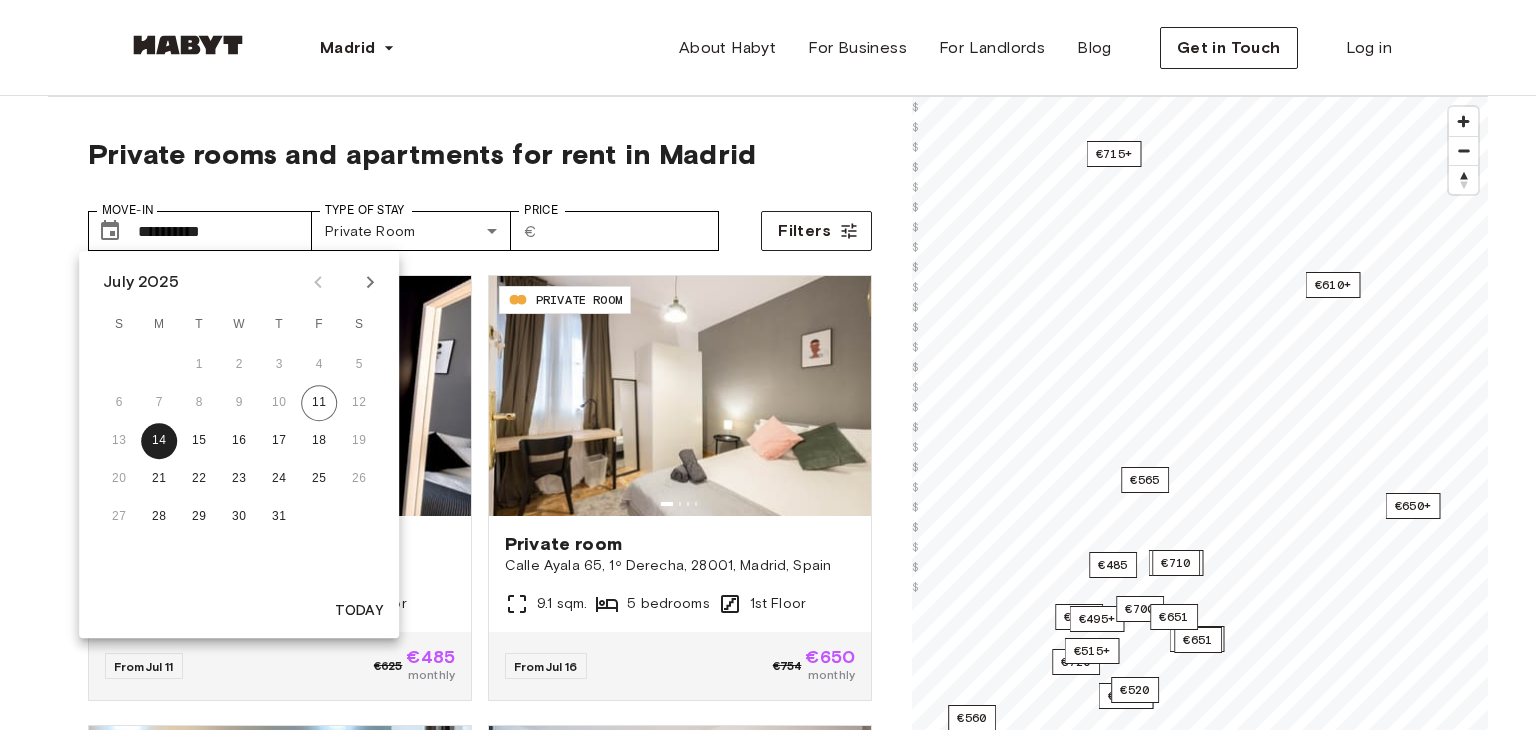 click at bounding box center [370, 282] 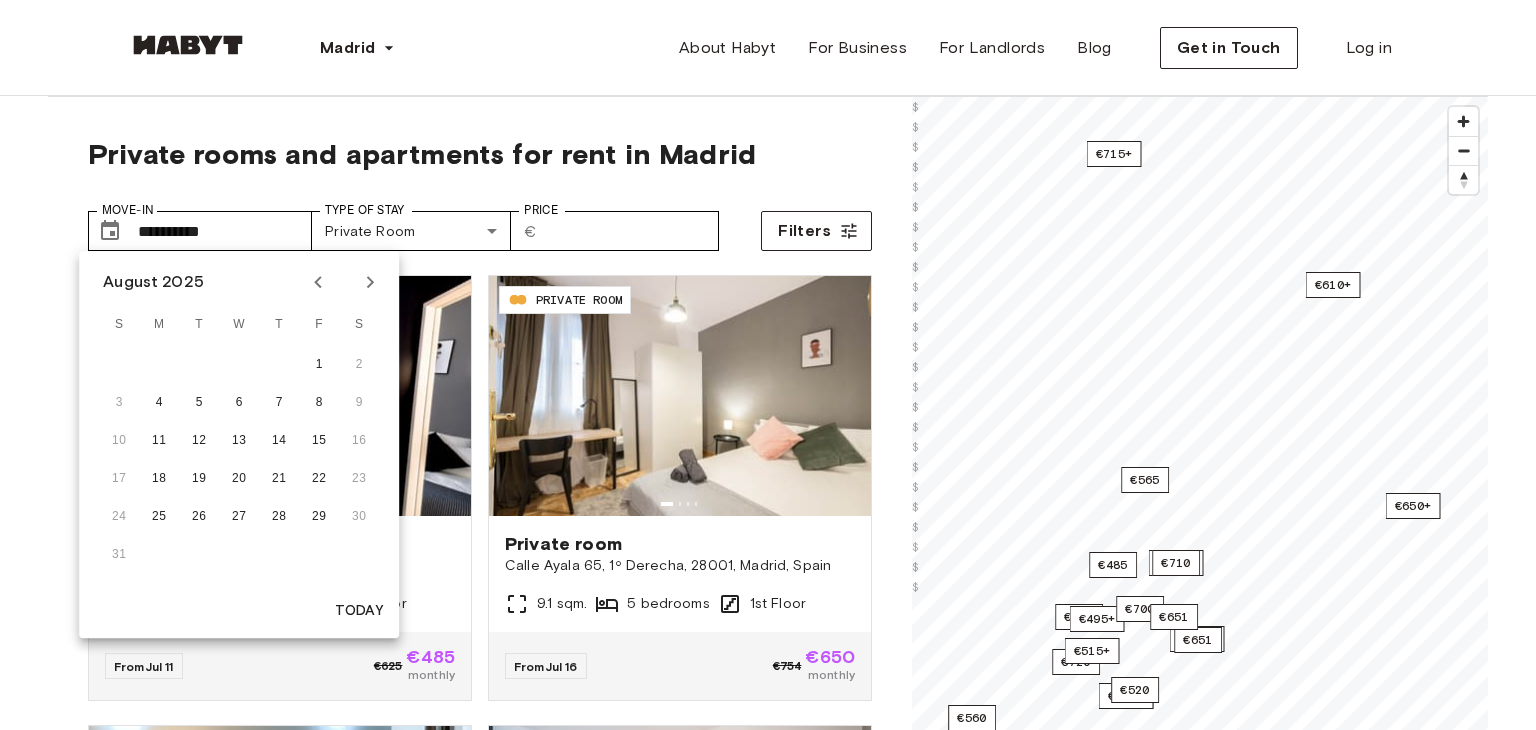 click at bounding box center [370, 282] 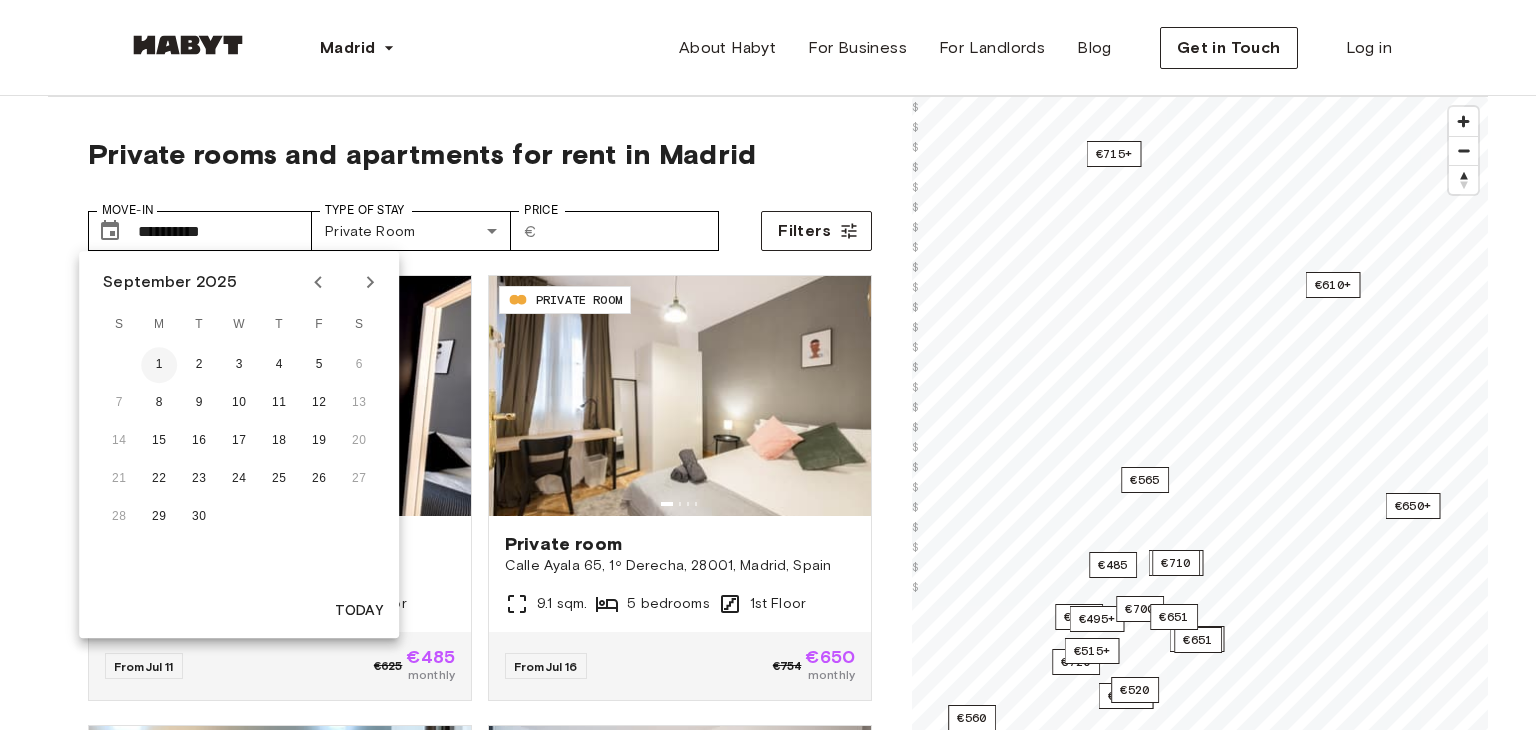click on "1" at bounding box center [159, 365] 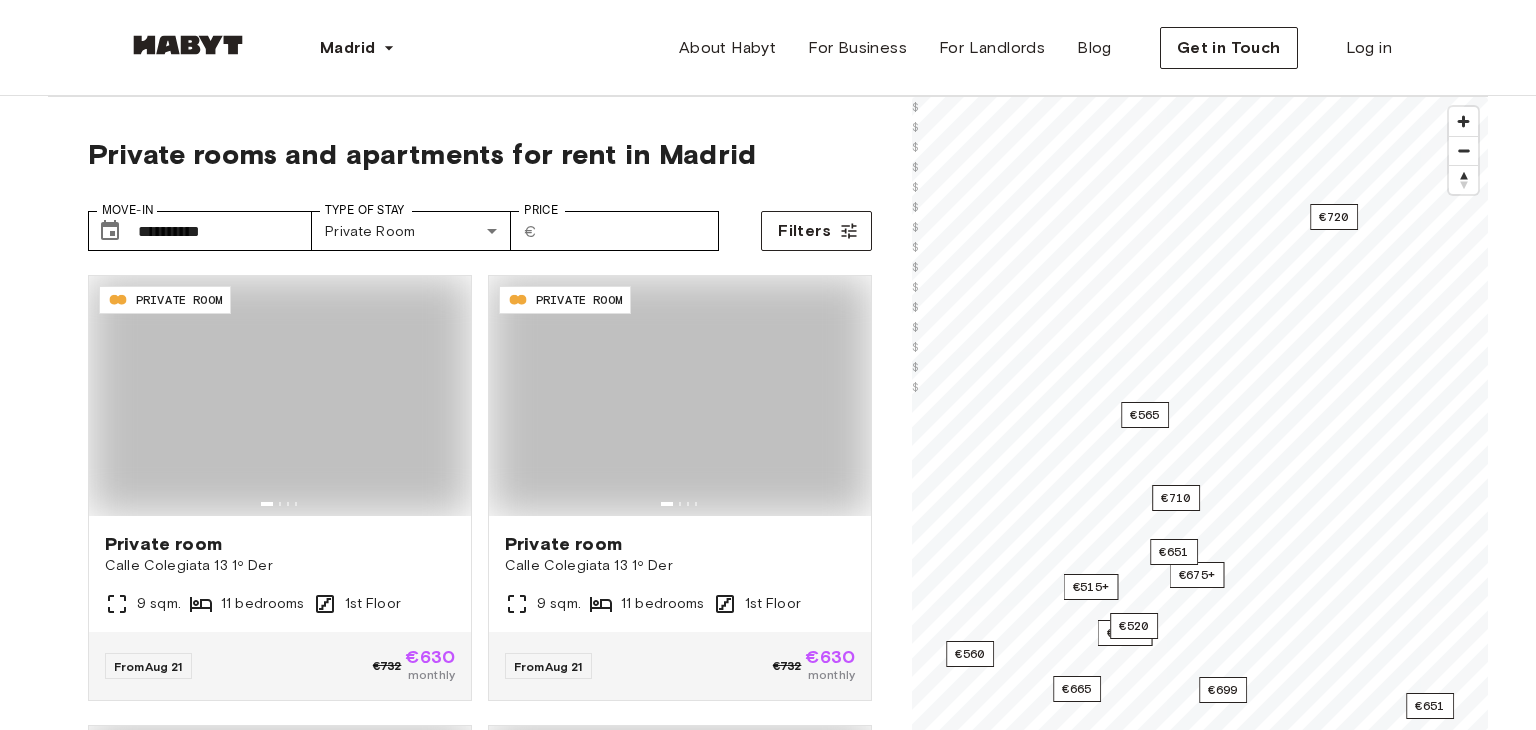 type on "**********" 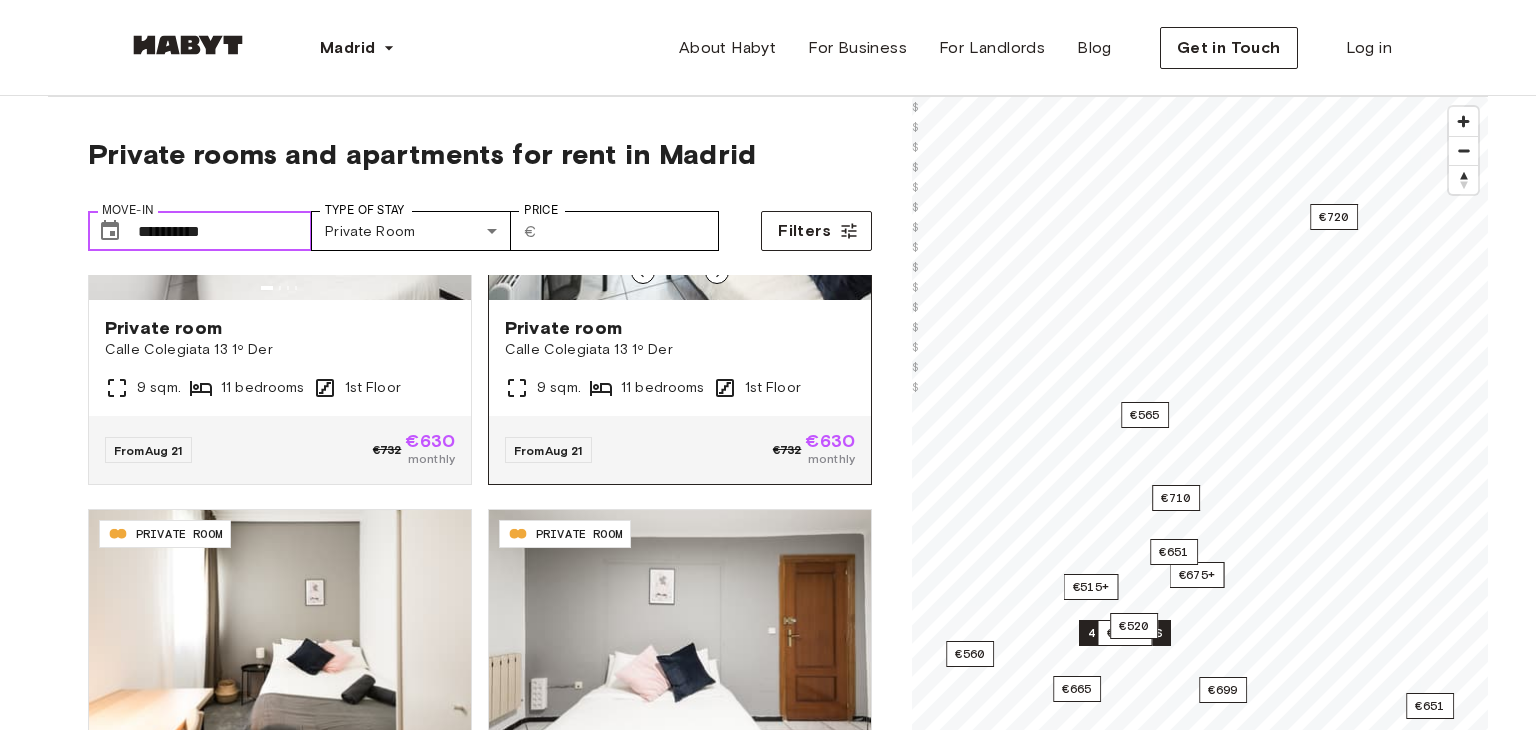scroll, scrollTop: 0, scrollLeft: 0, axis: both 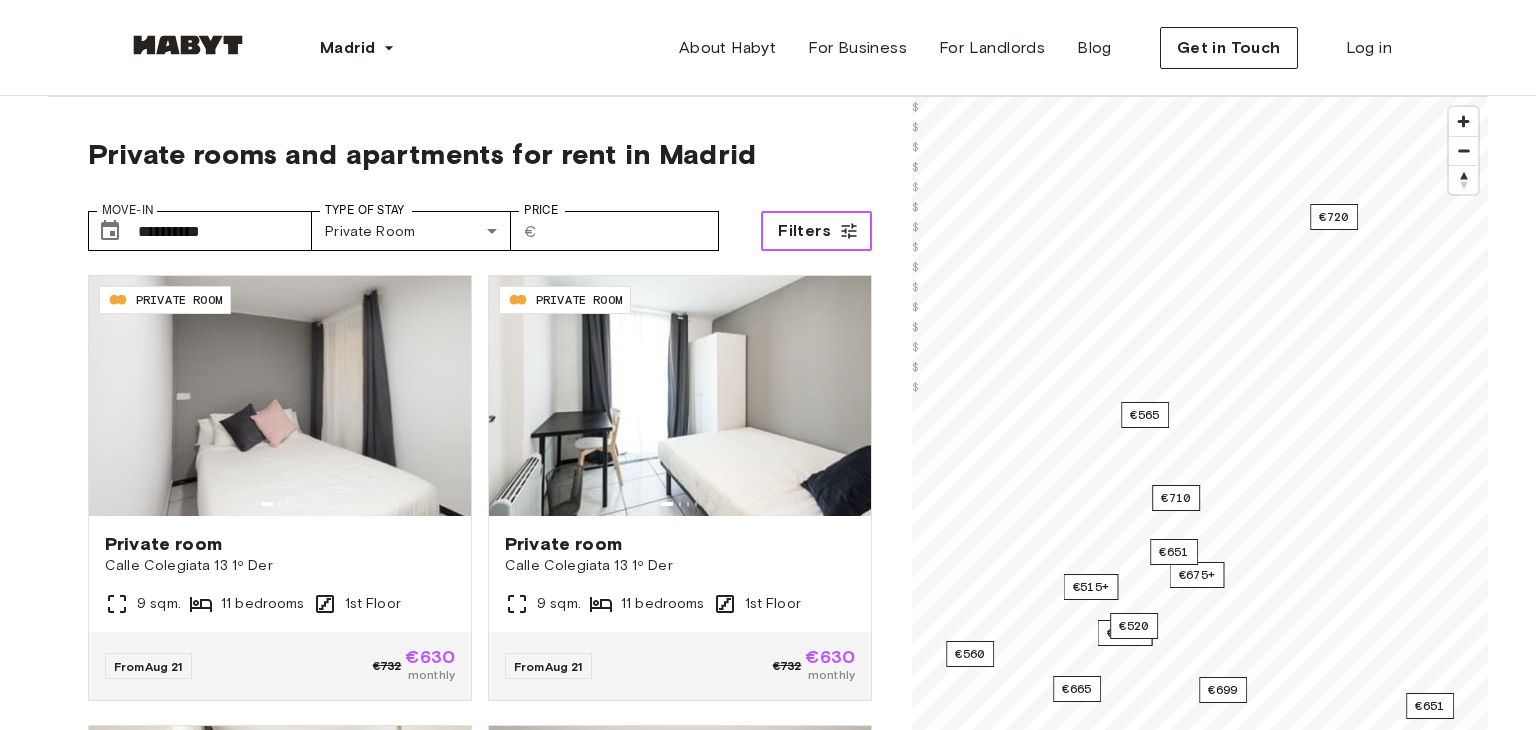 click 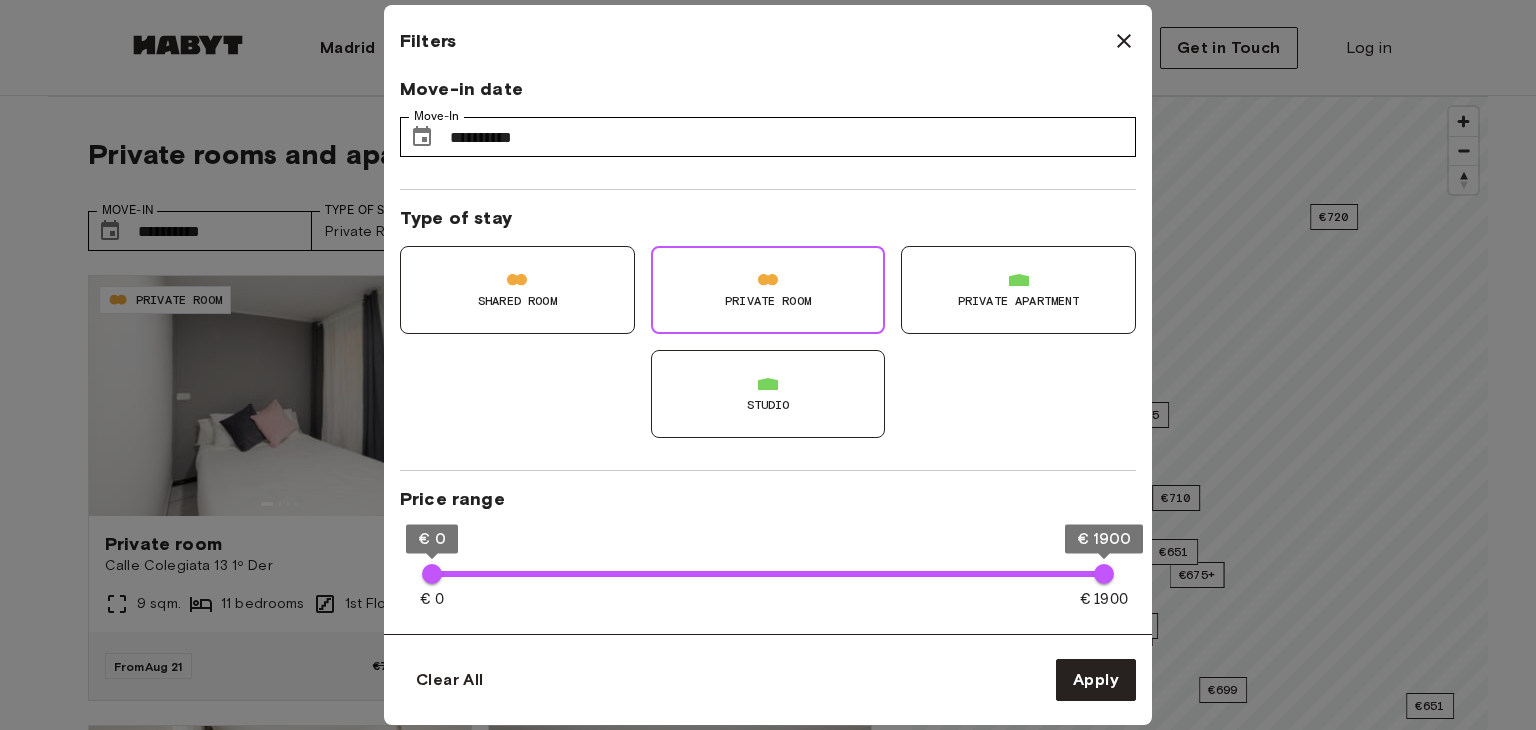 click on "Studio" at bounding box center (768, 405) 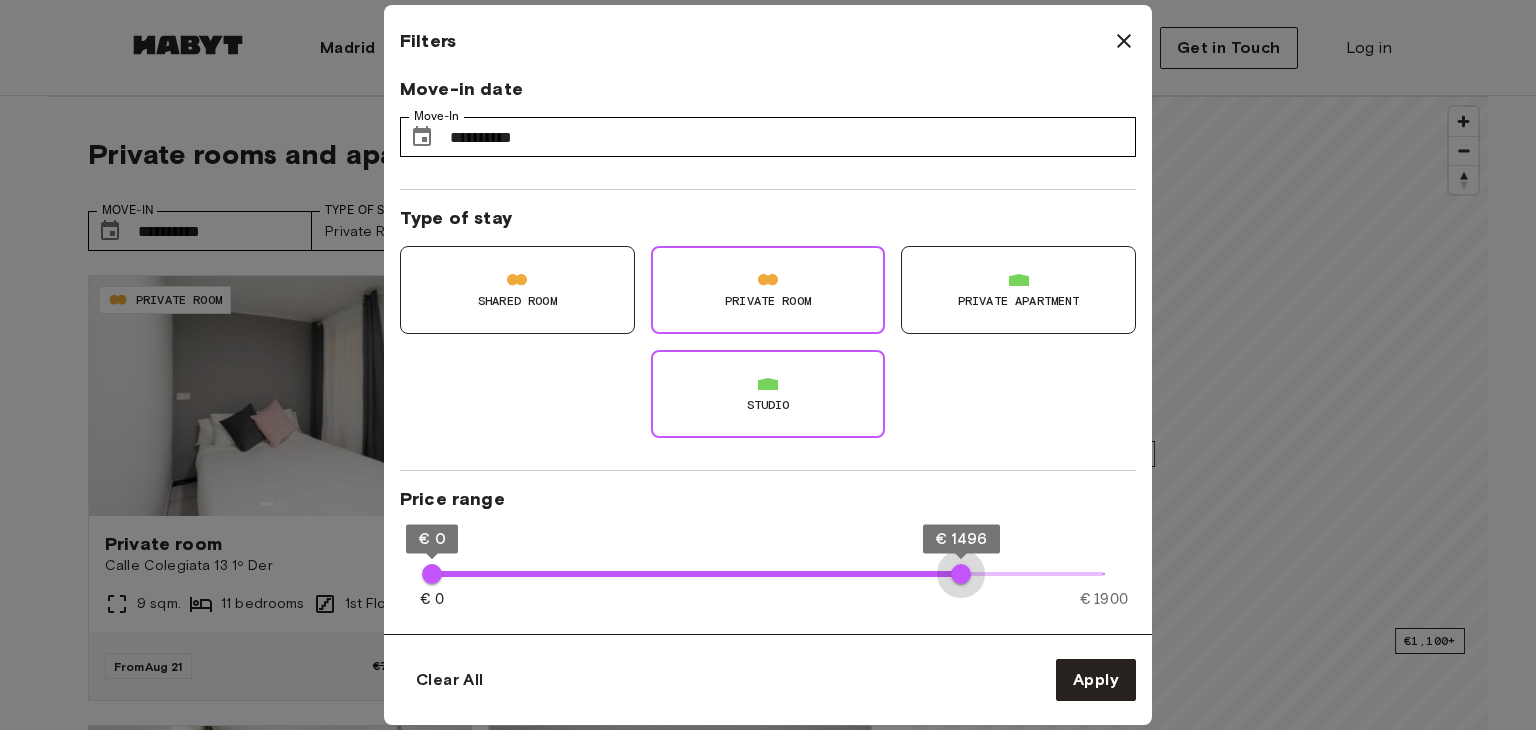 type on "****" 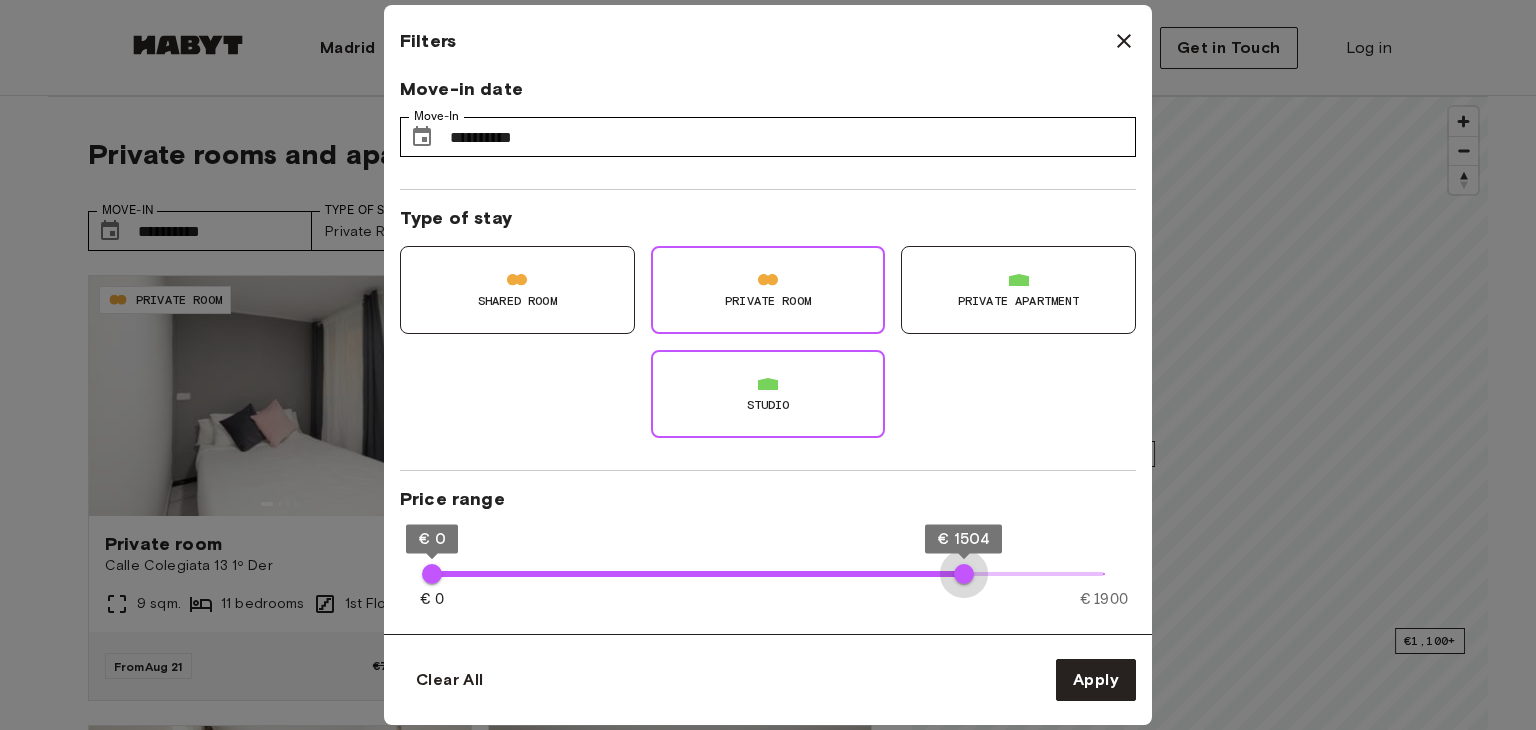 drag, startPoint x: 1108, startPoint y: 569, endPoint x: 964, endPoint y: 568, distance: 144.00348 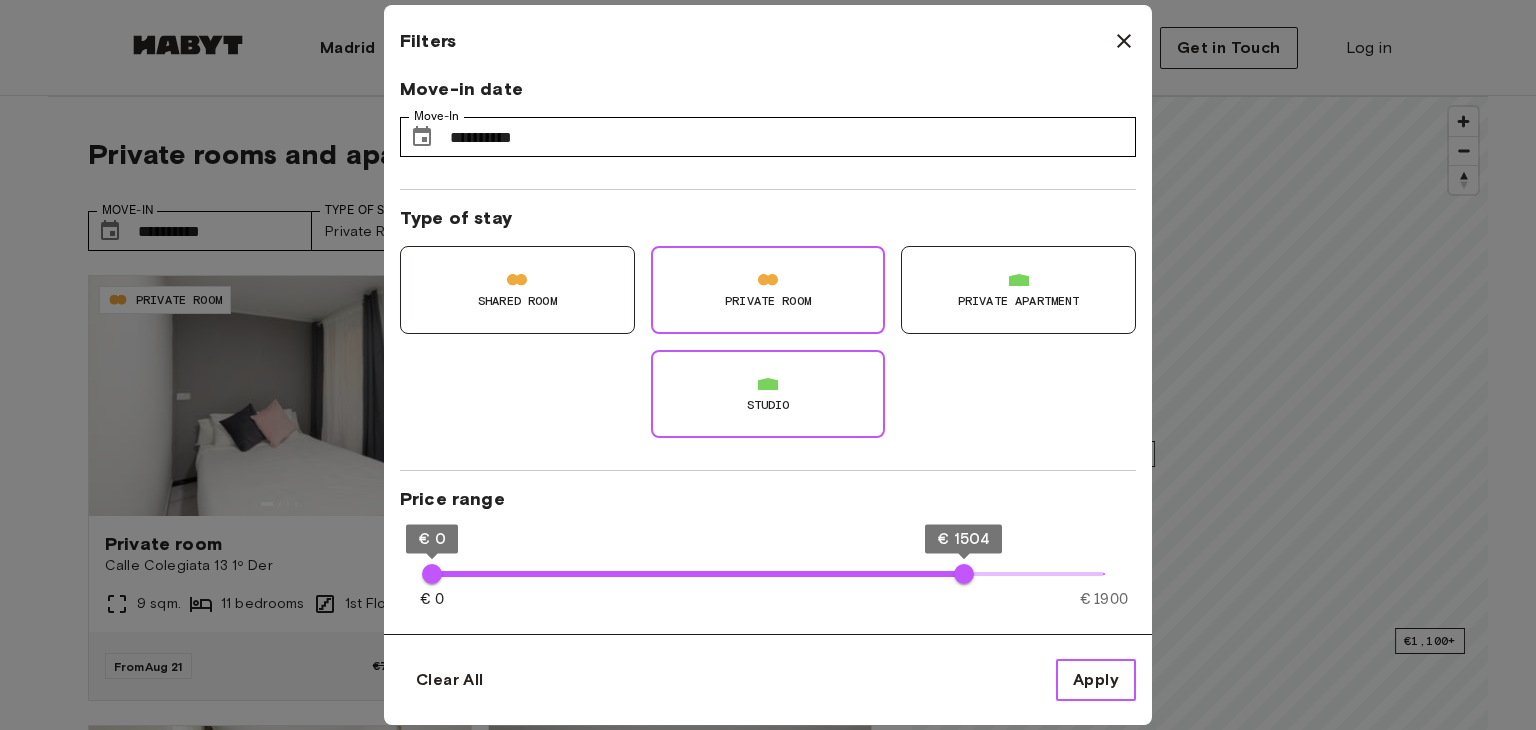 click on "Apply" at bounding box center (1096, 680) 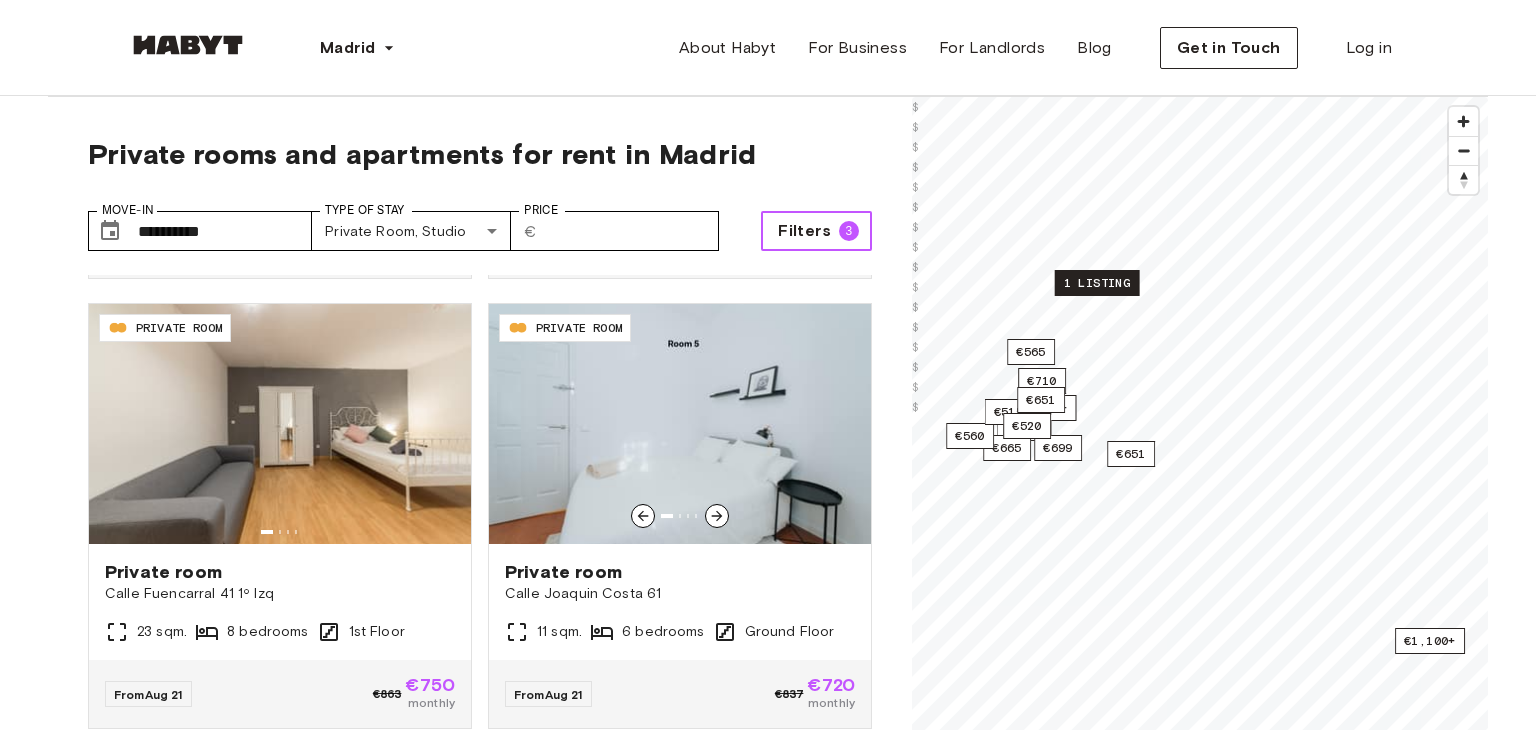 scroll, scrollTop: 872, scrollLeft: 0, axis: vertical 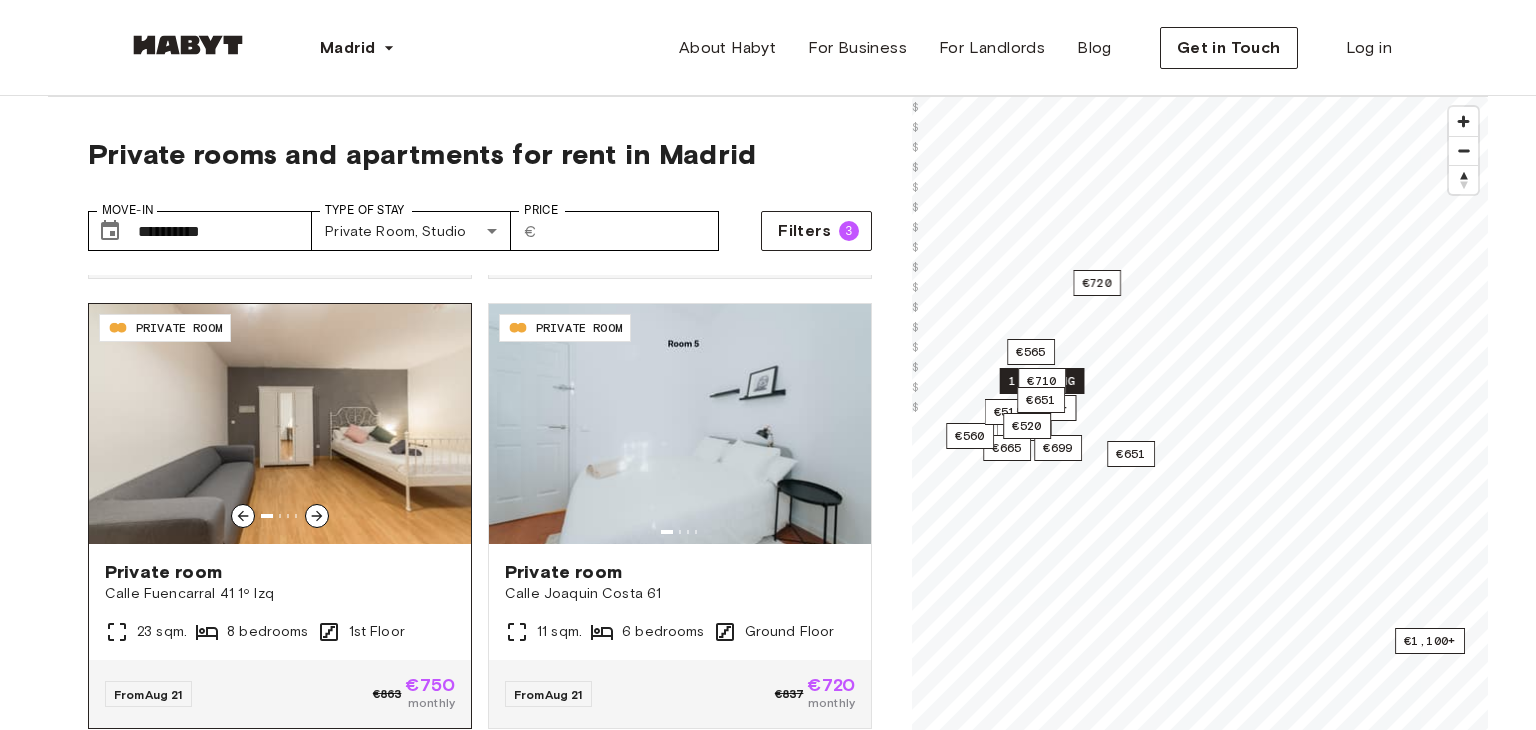 click at bounding box center [317, 516] 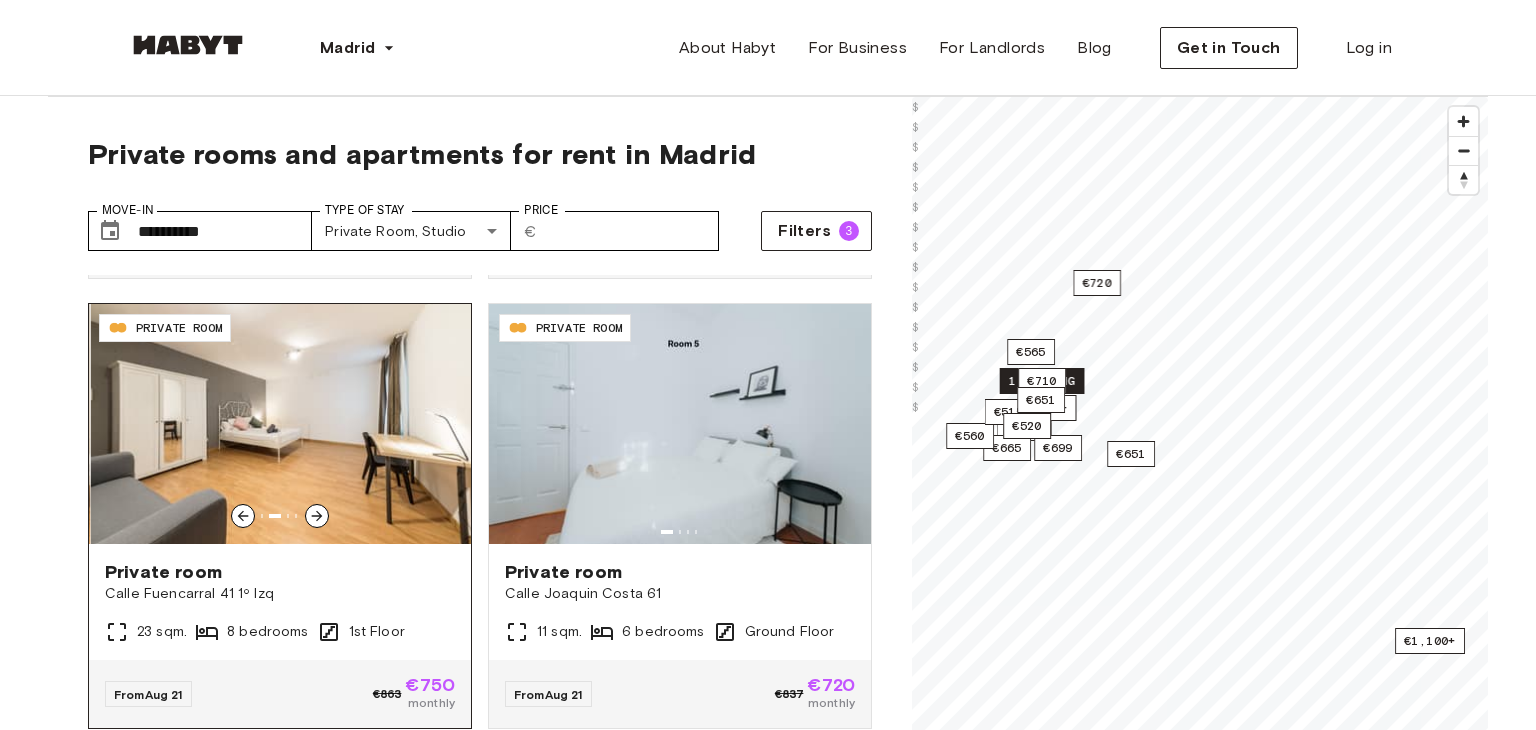 click at bounding box center (317, 516) 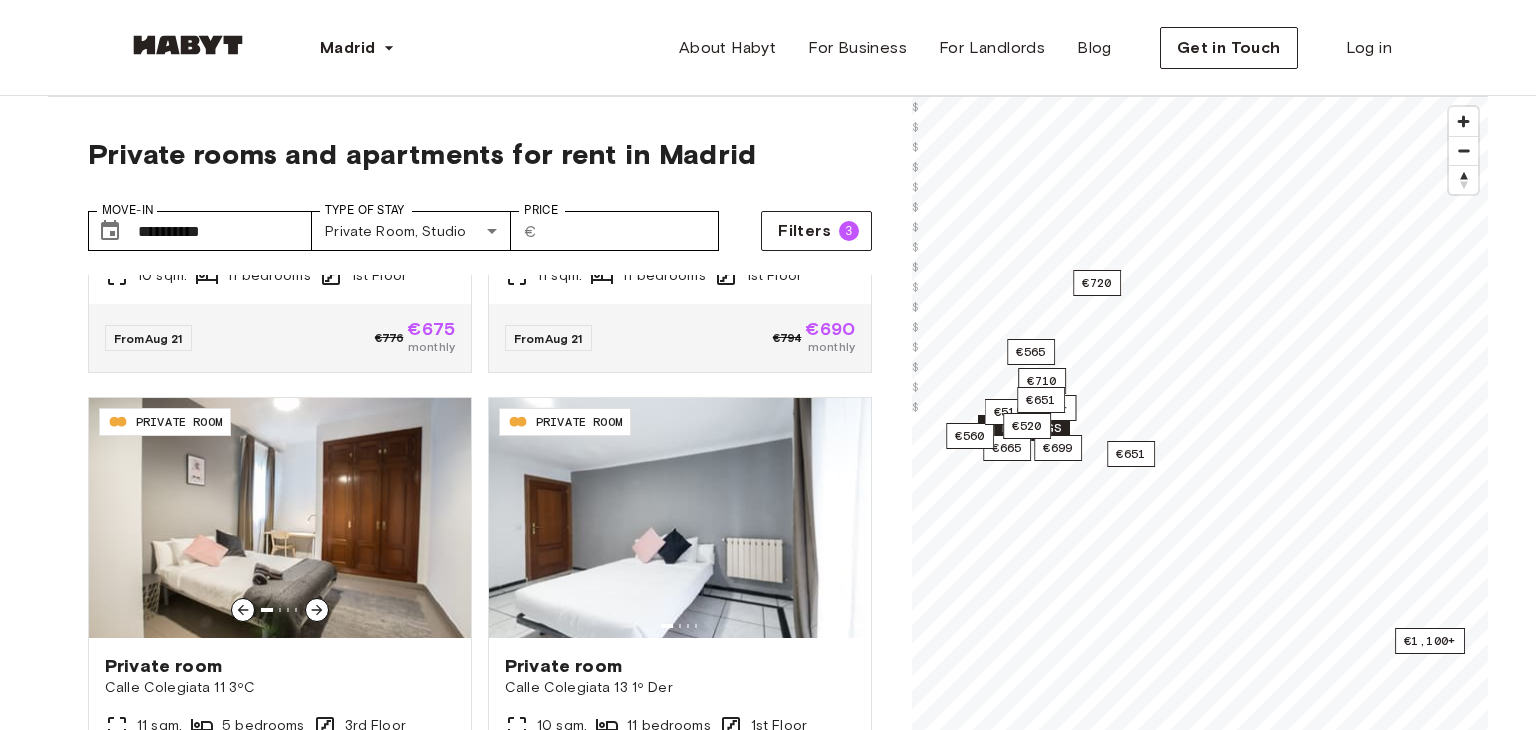 scroll, scrollTop: 2176, scrollLeft: 0, axis: vertical 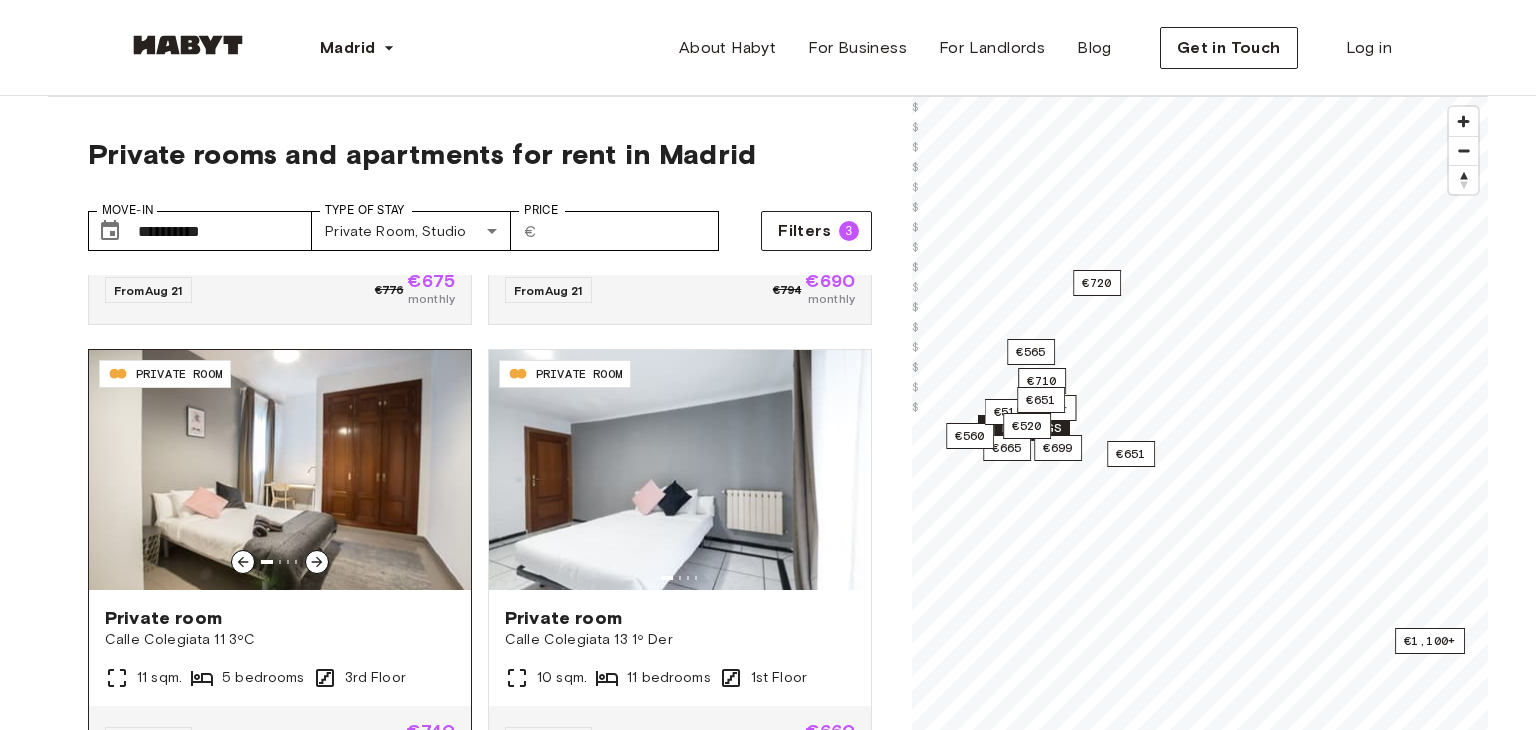 click 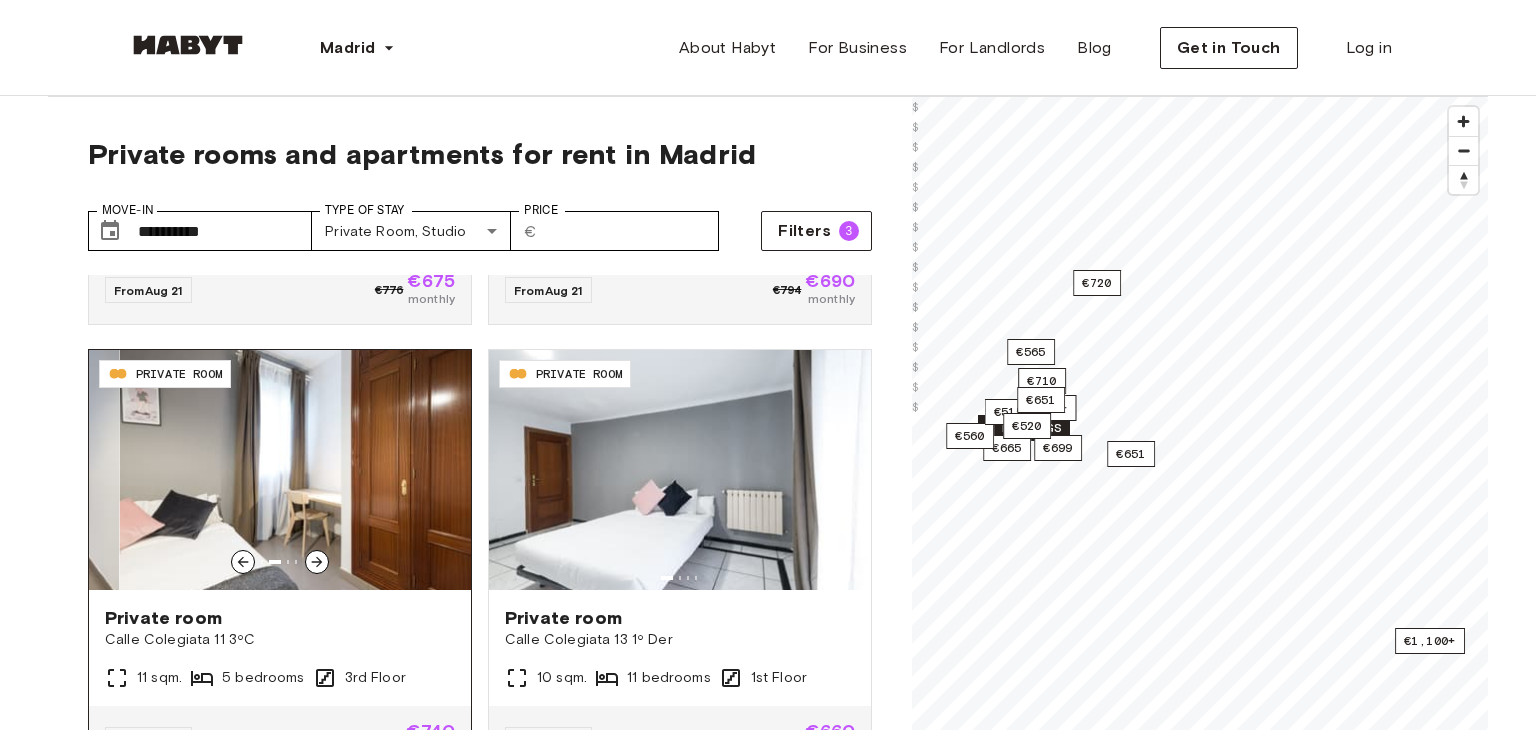 click 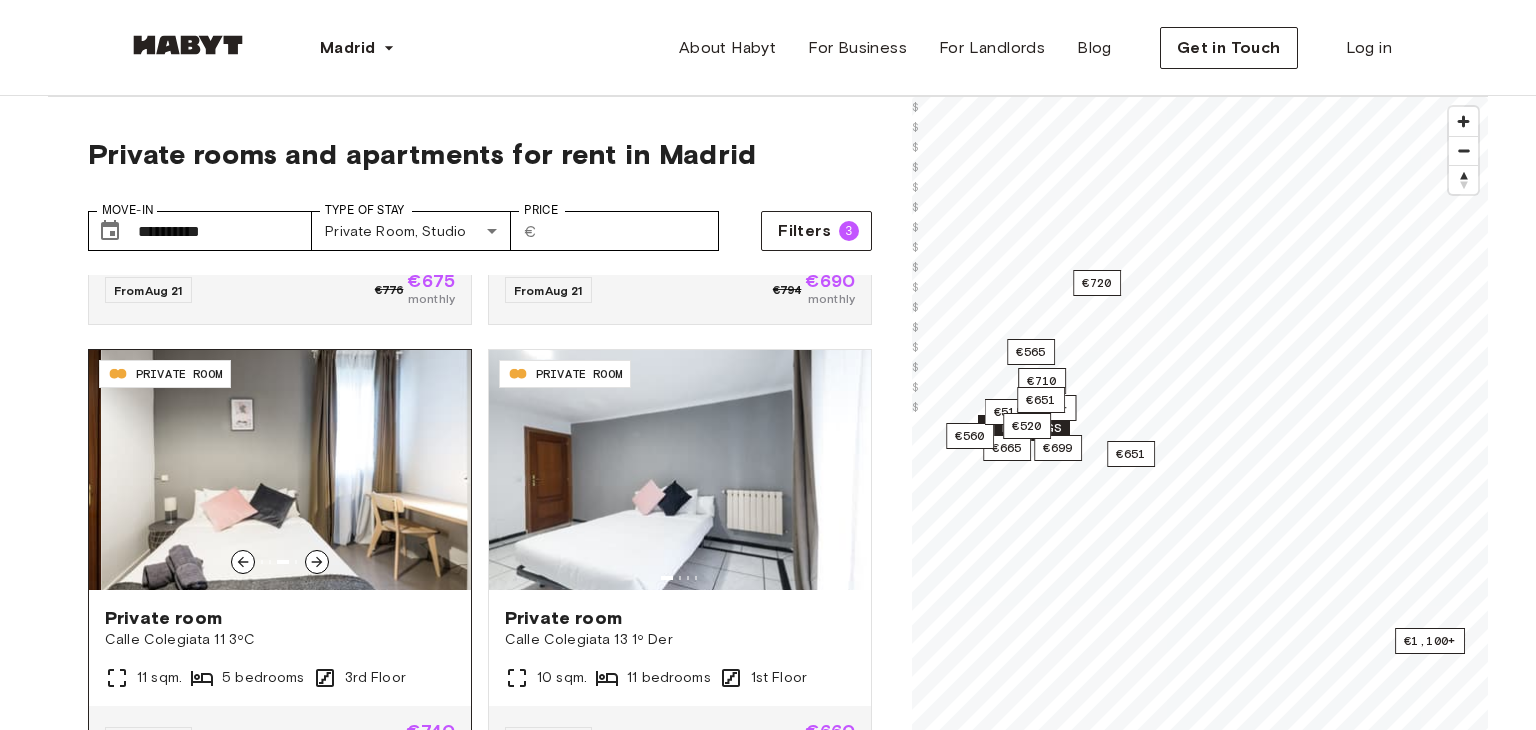 click 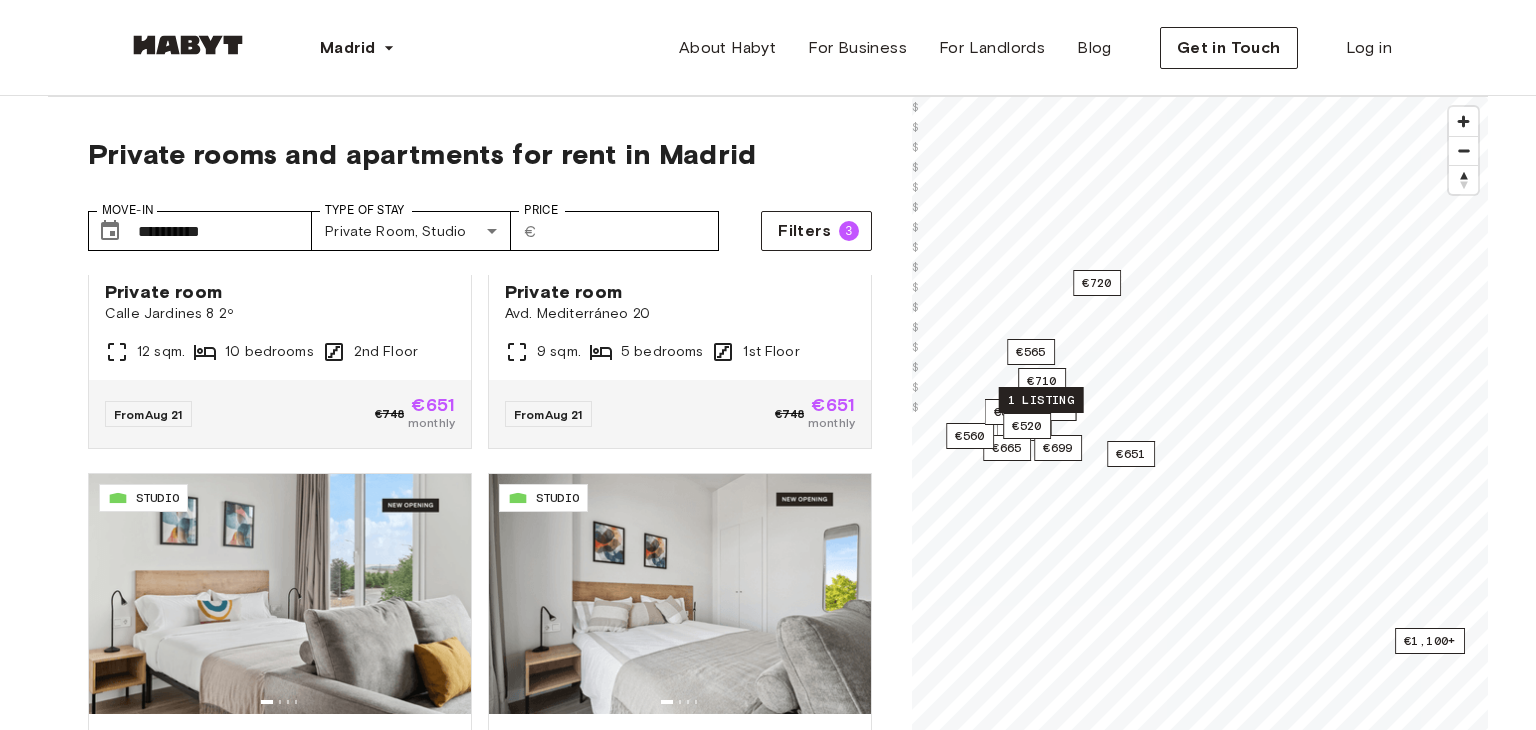 scroll, scrollTop: 3856, scrollLeft: 0, axis: vertical 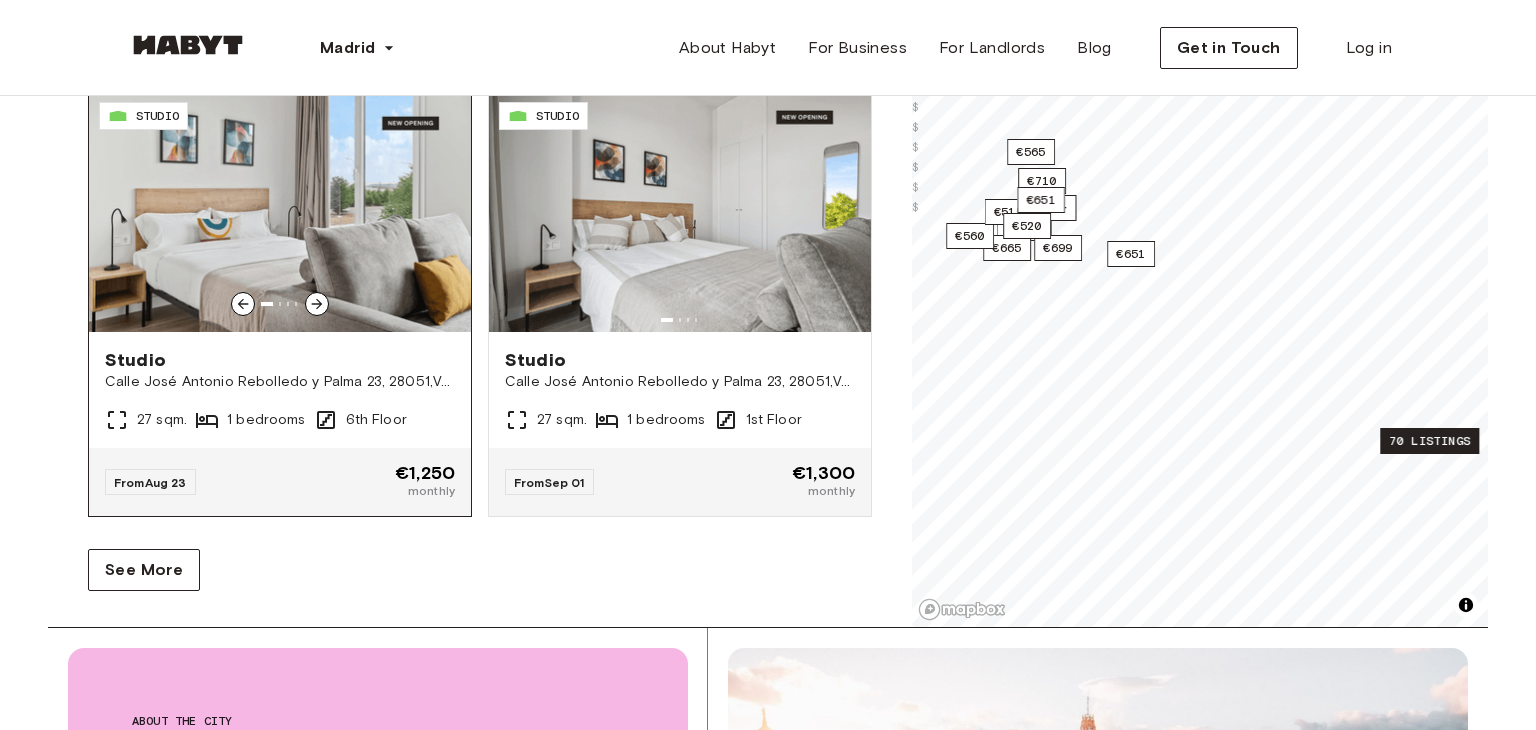 click 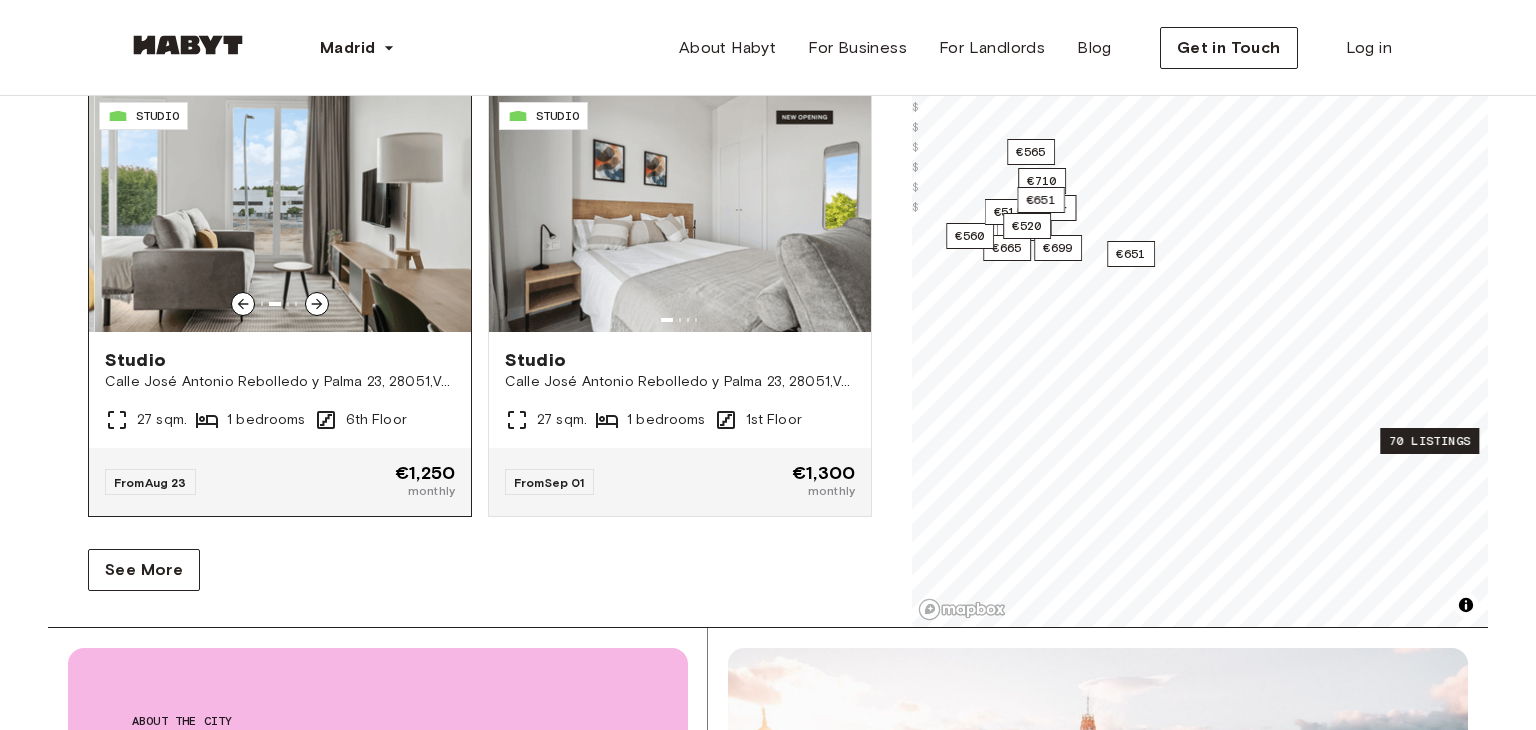 click 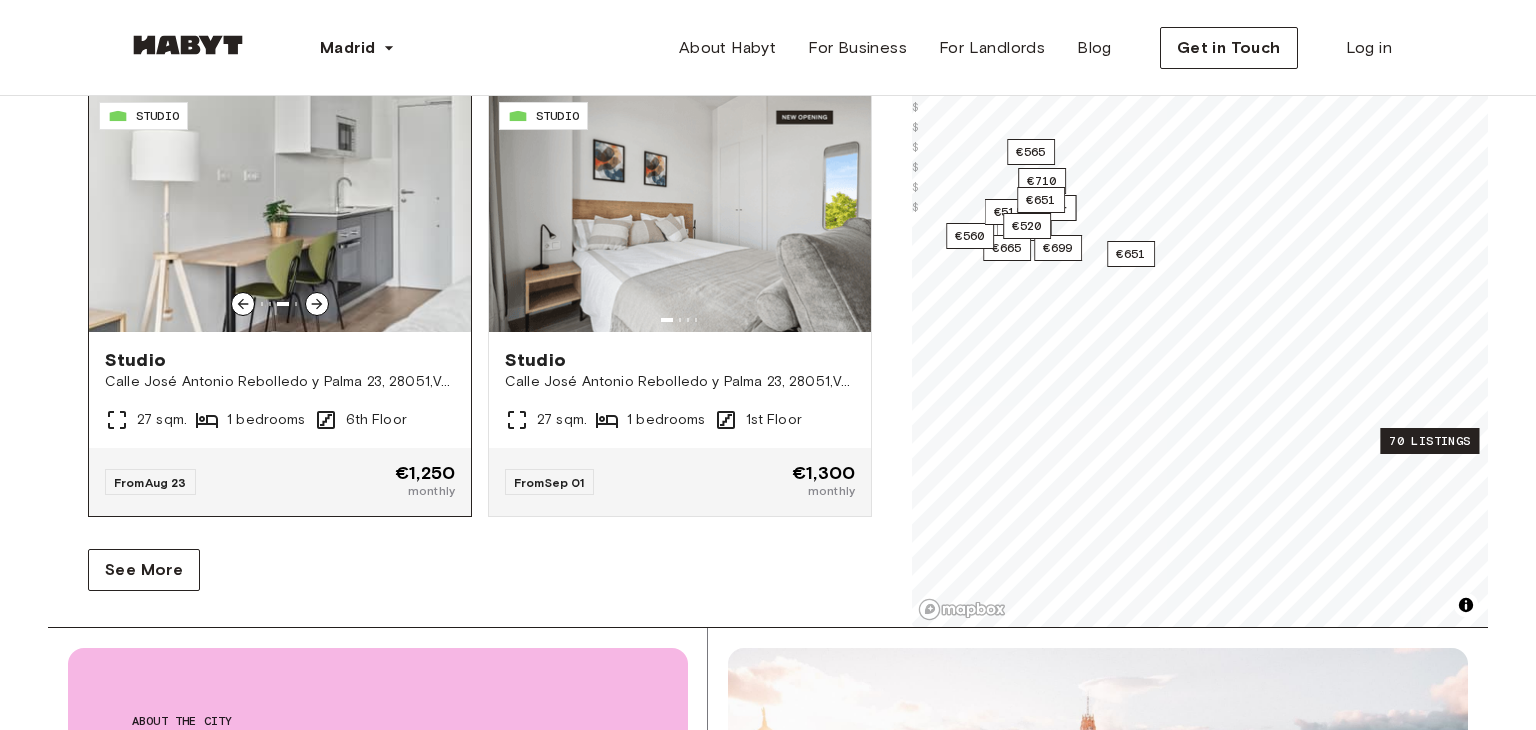 click at bounding box center [280, 212] 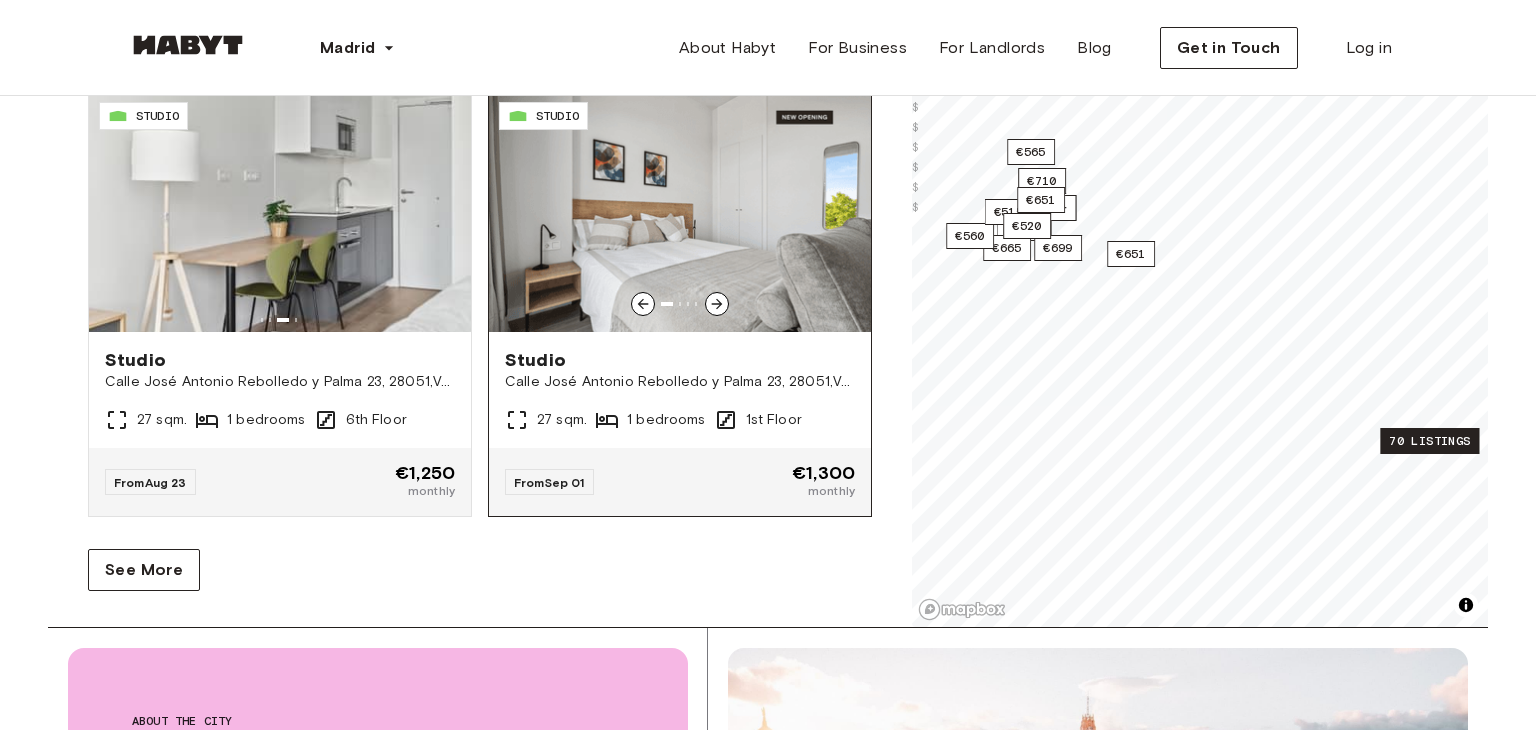 click 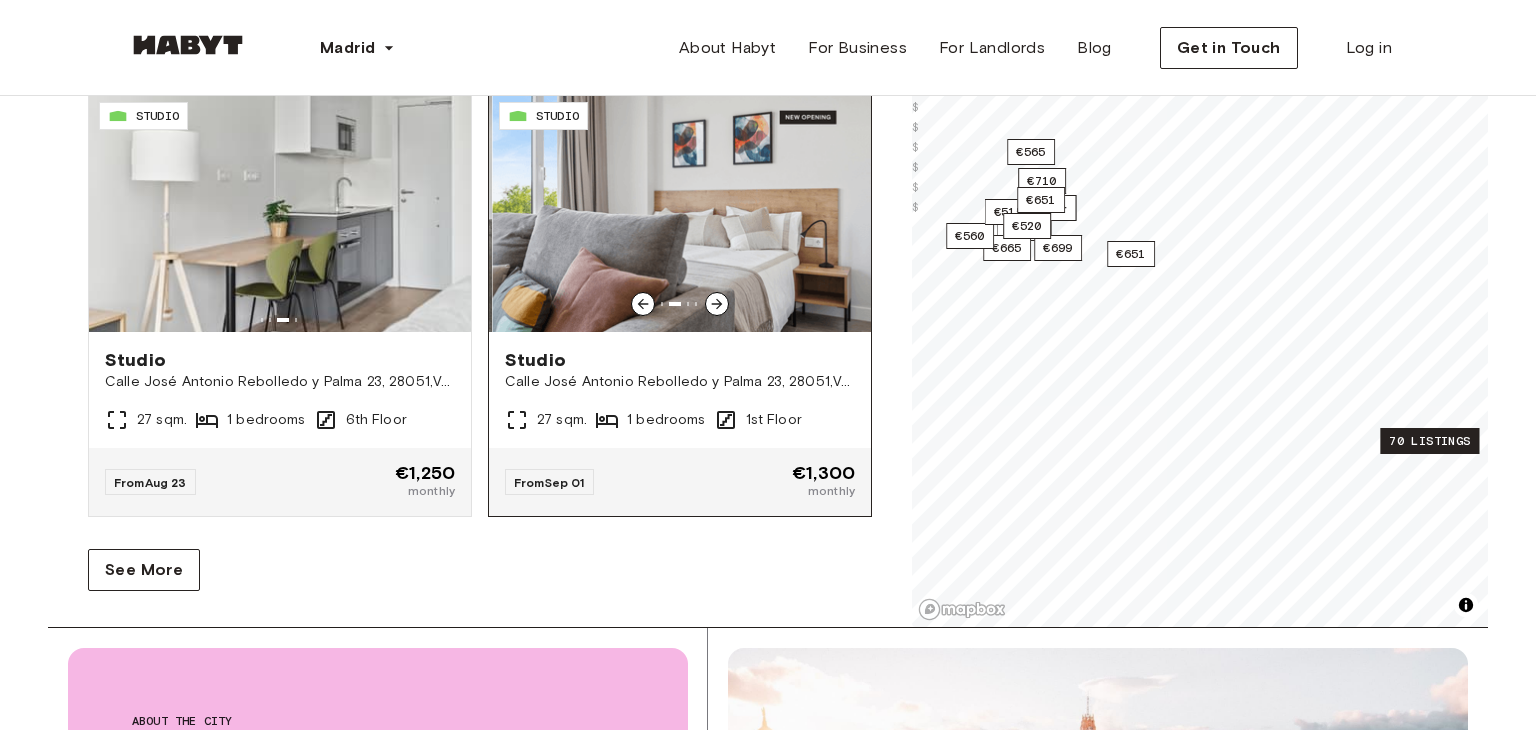click 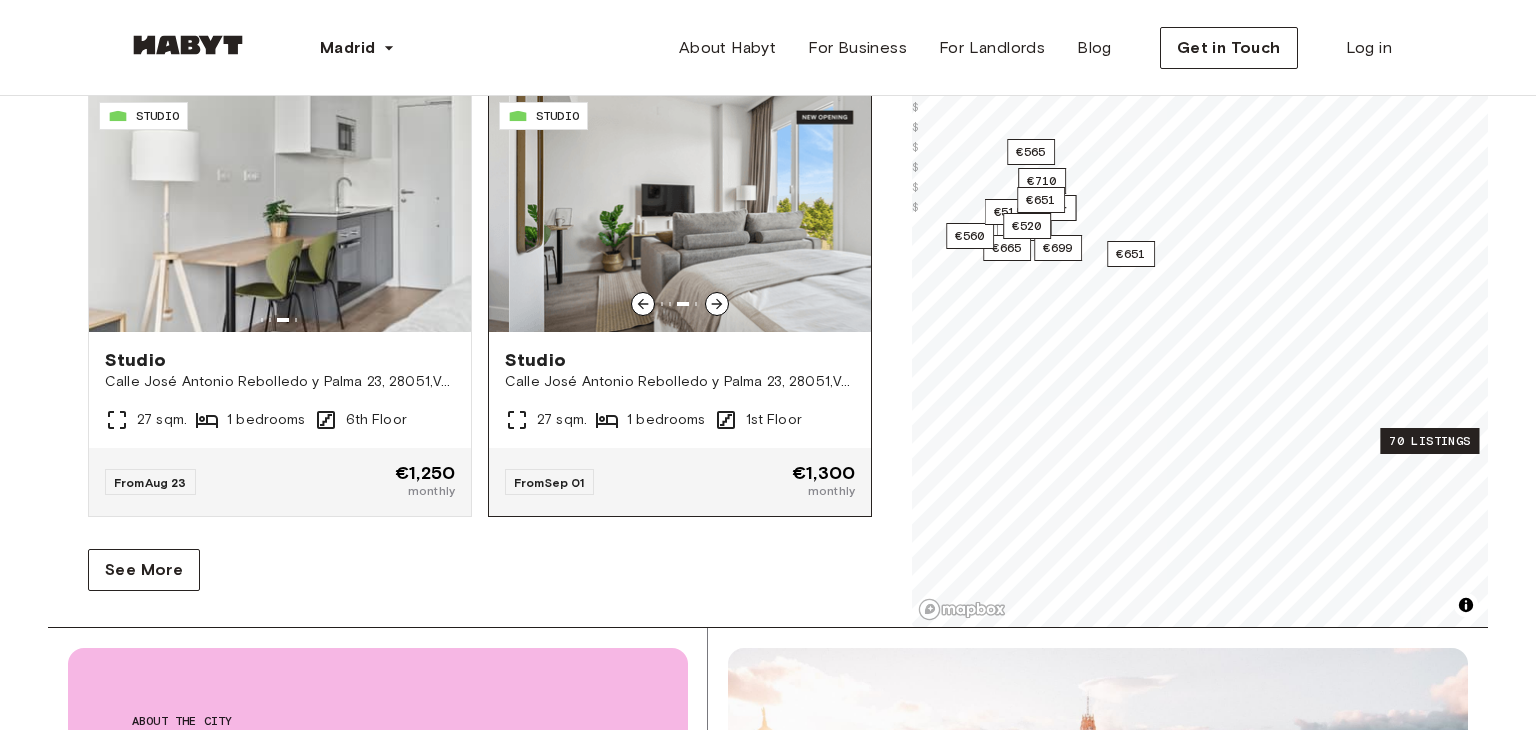 click 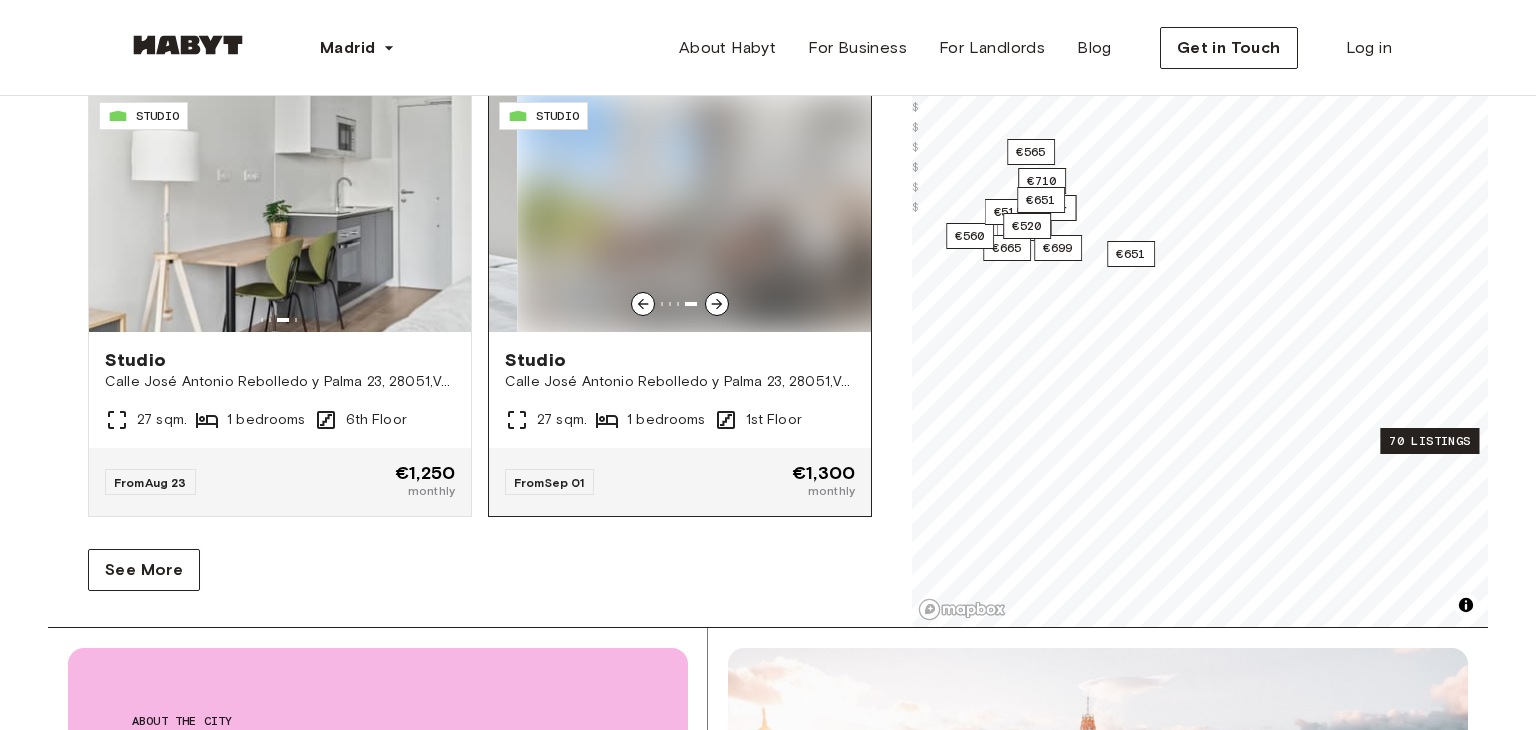click 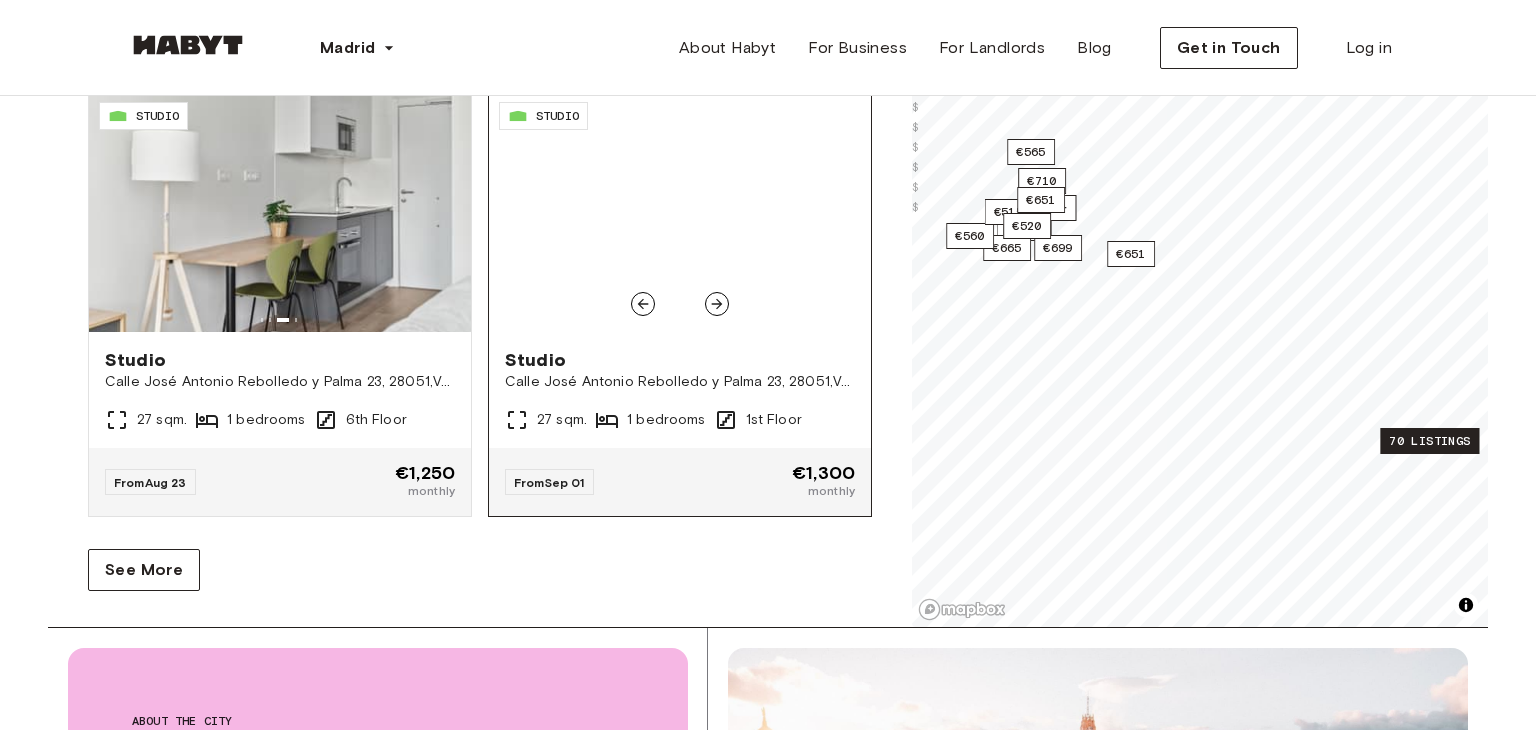 click at bounding box center (-848, 212) 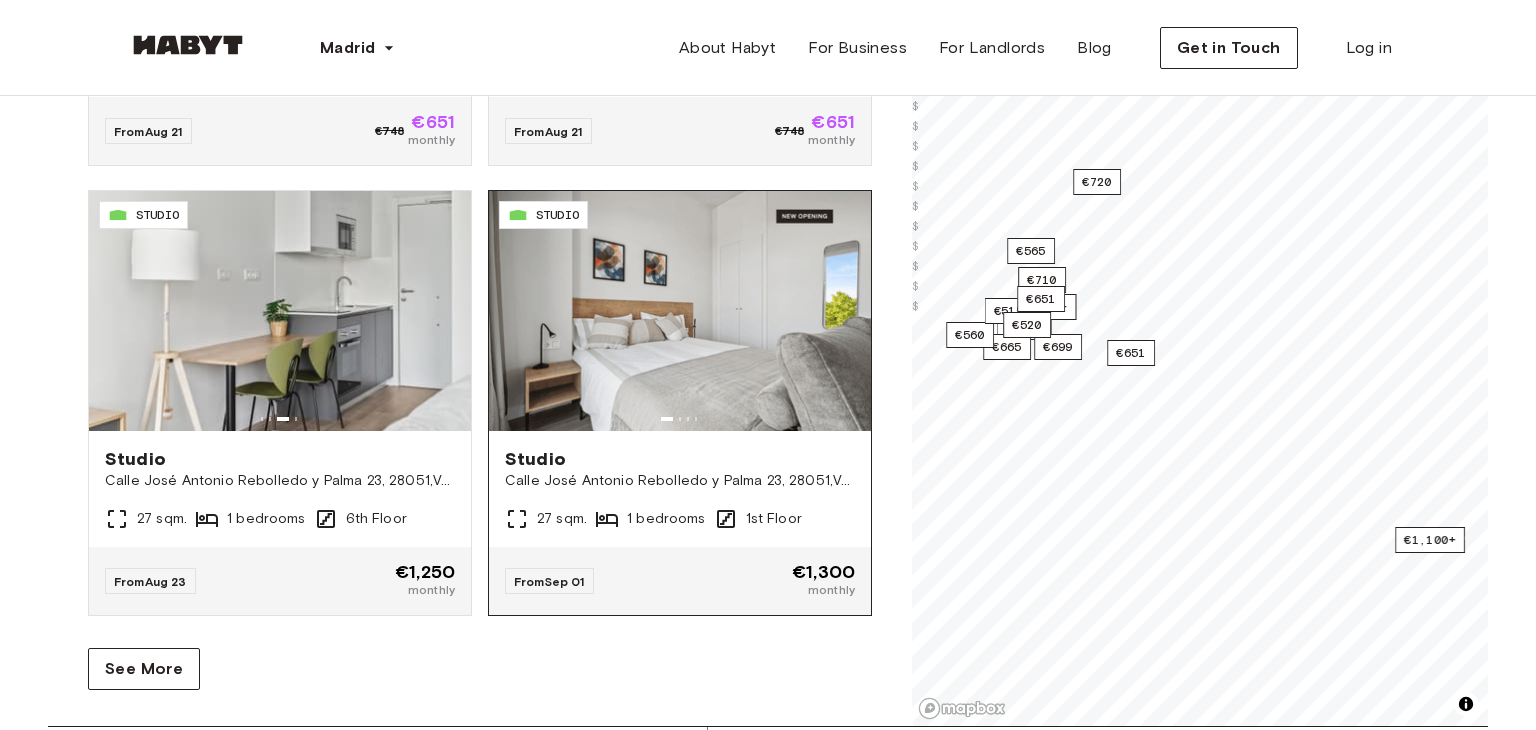 scroll, scrollTop: 276, scrollLeft: 0, axis: vertical 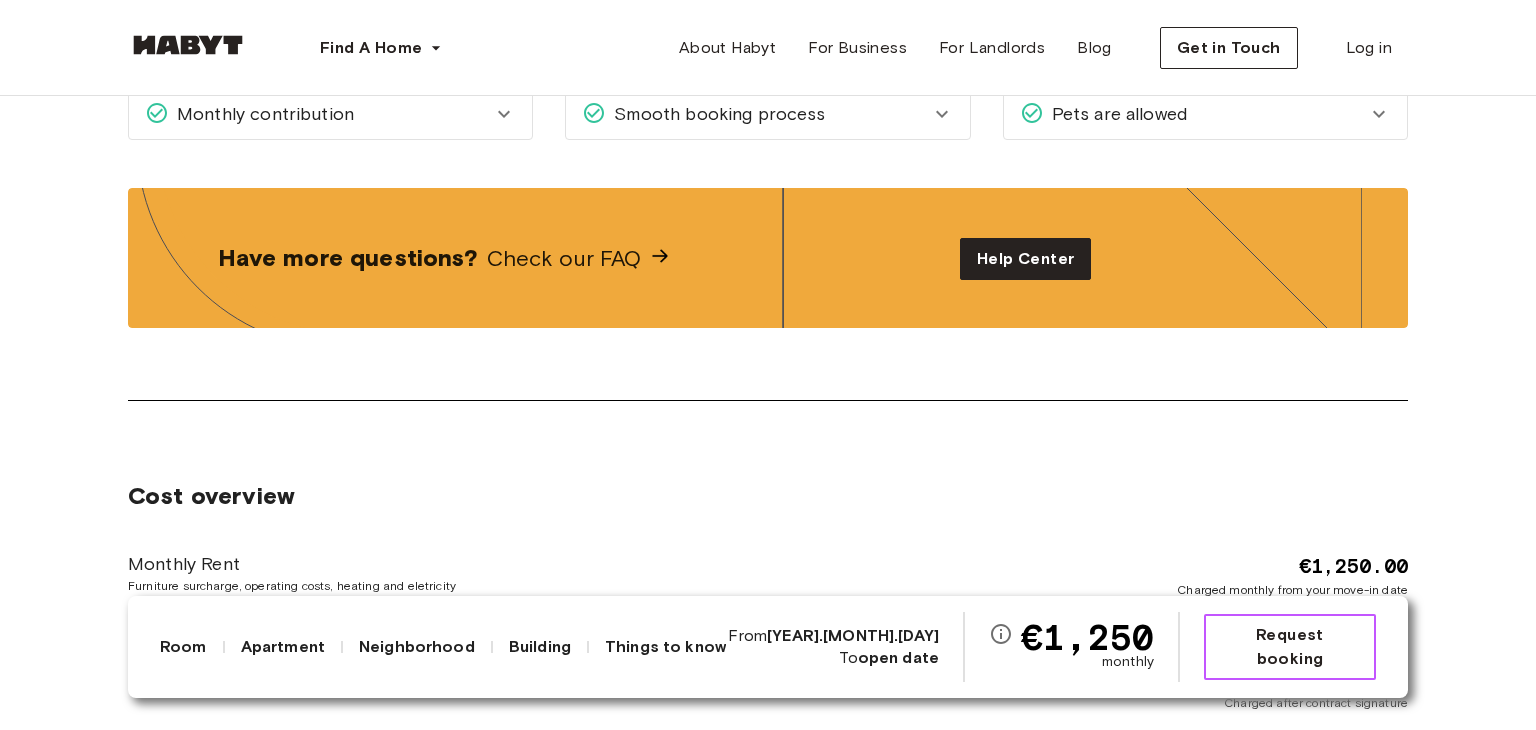 click on "Request booking" at bounding box center (1290, 647) 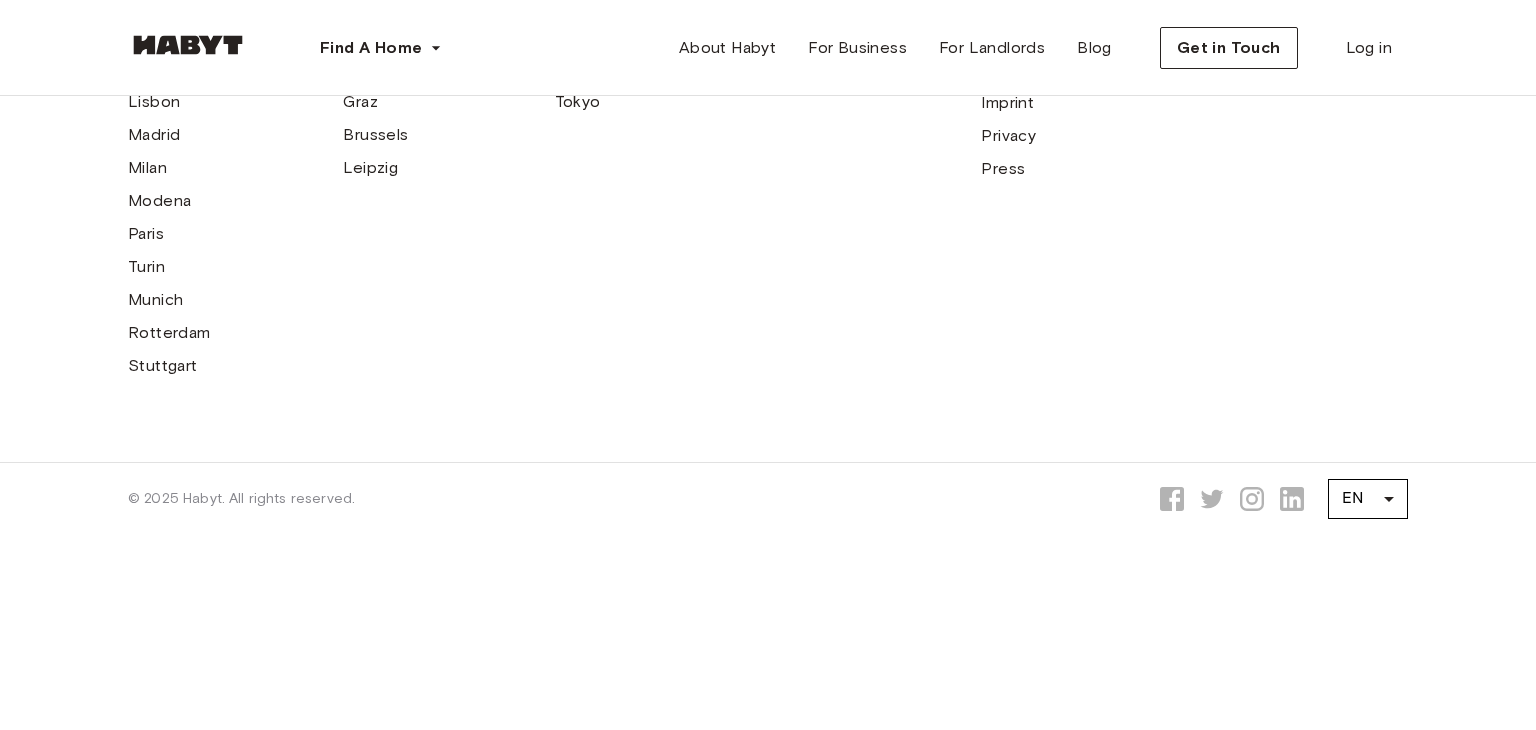 scroll, scrollTop: 0, scrollLeft: 0, axis: both 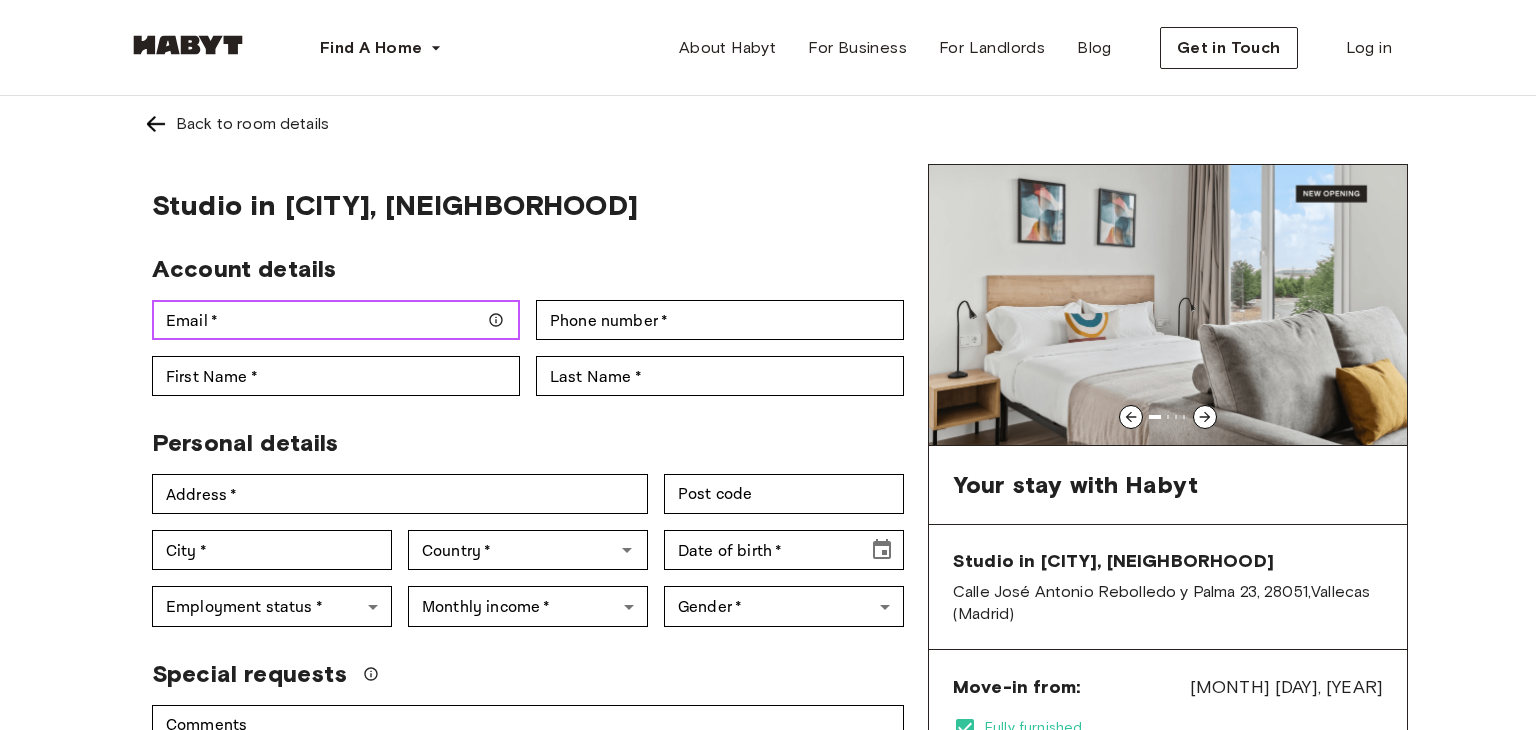 click on "Email   *" at bounding box center (336, 320) 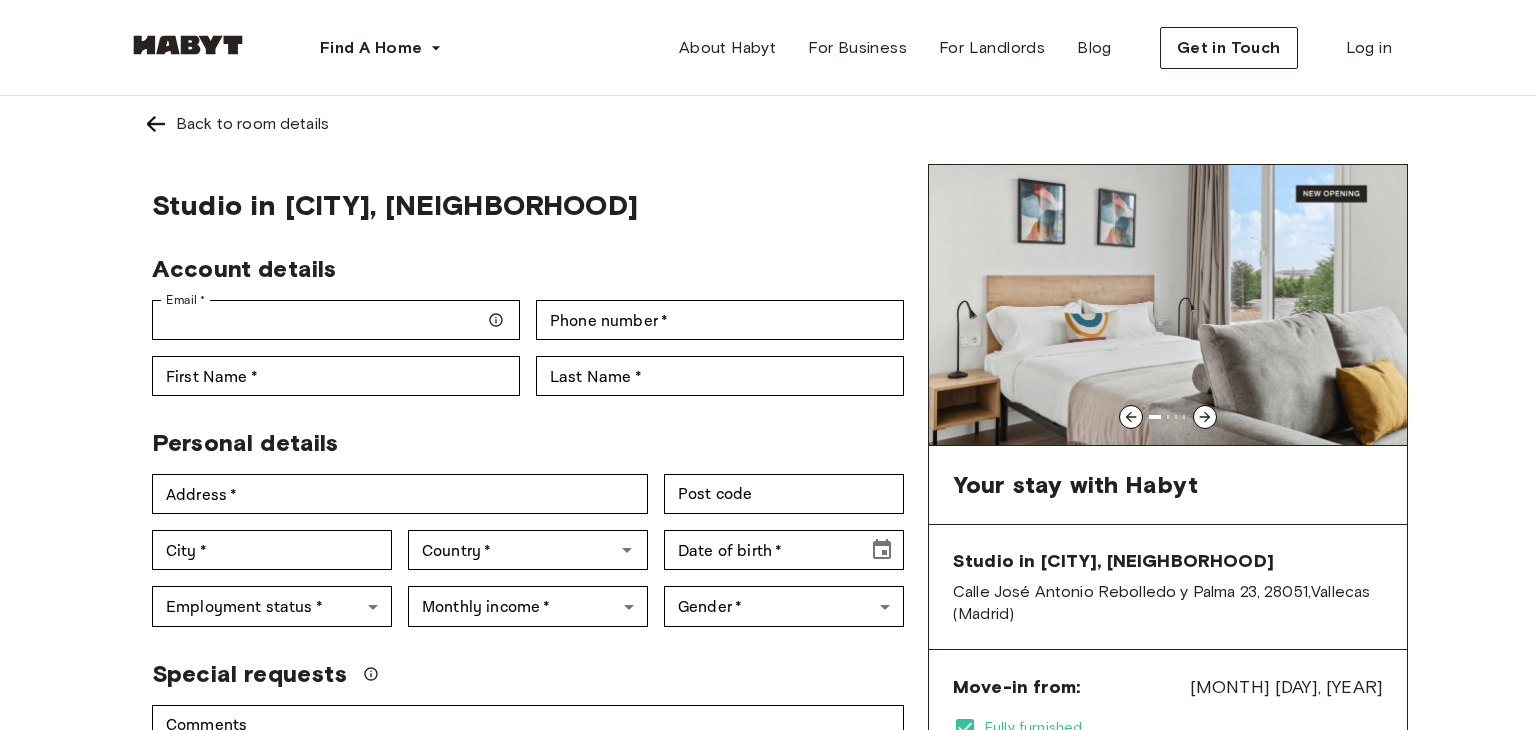 click on "Account details" at bounding box center [520, 261] 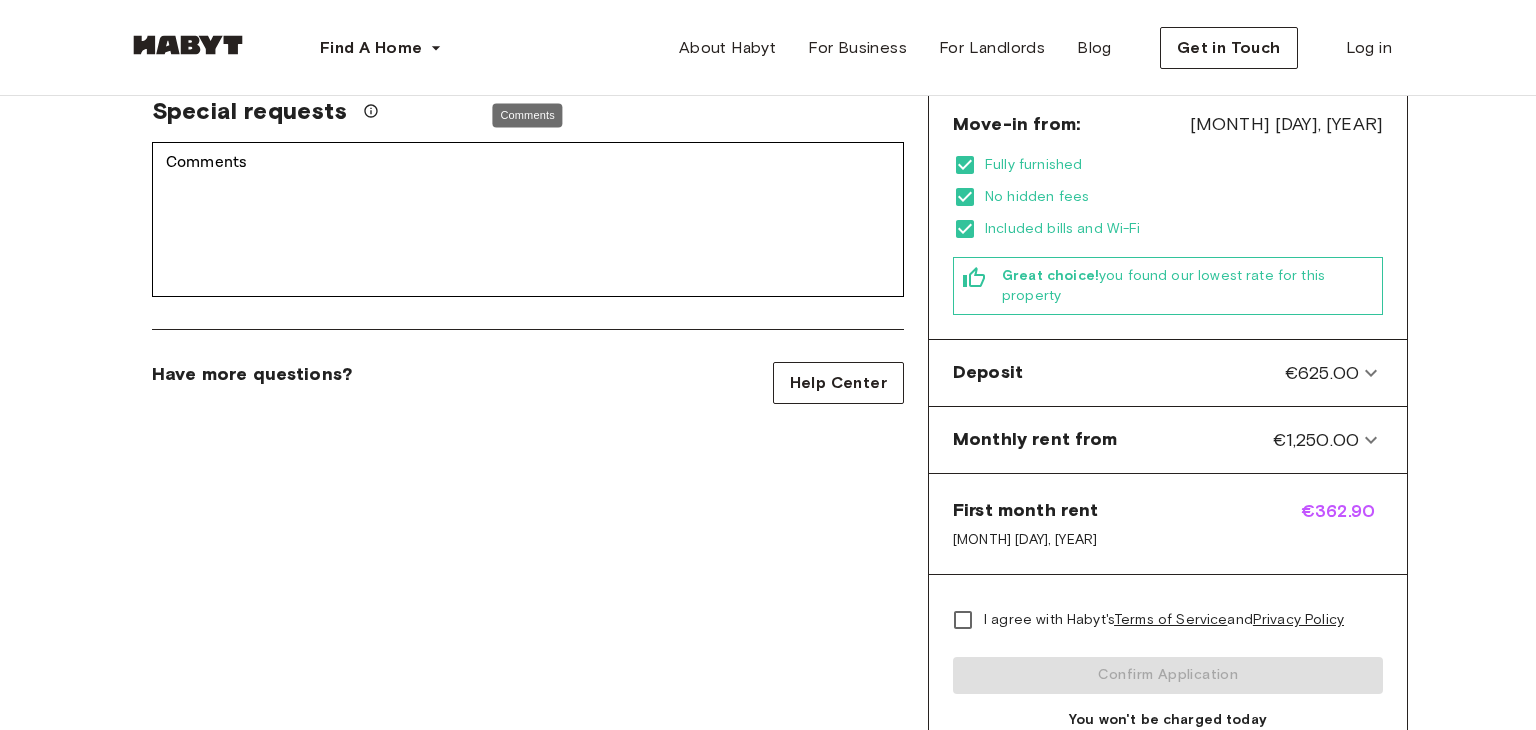 scroll, scrollTop: 0, scrollLeft: 0, axis: both 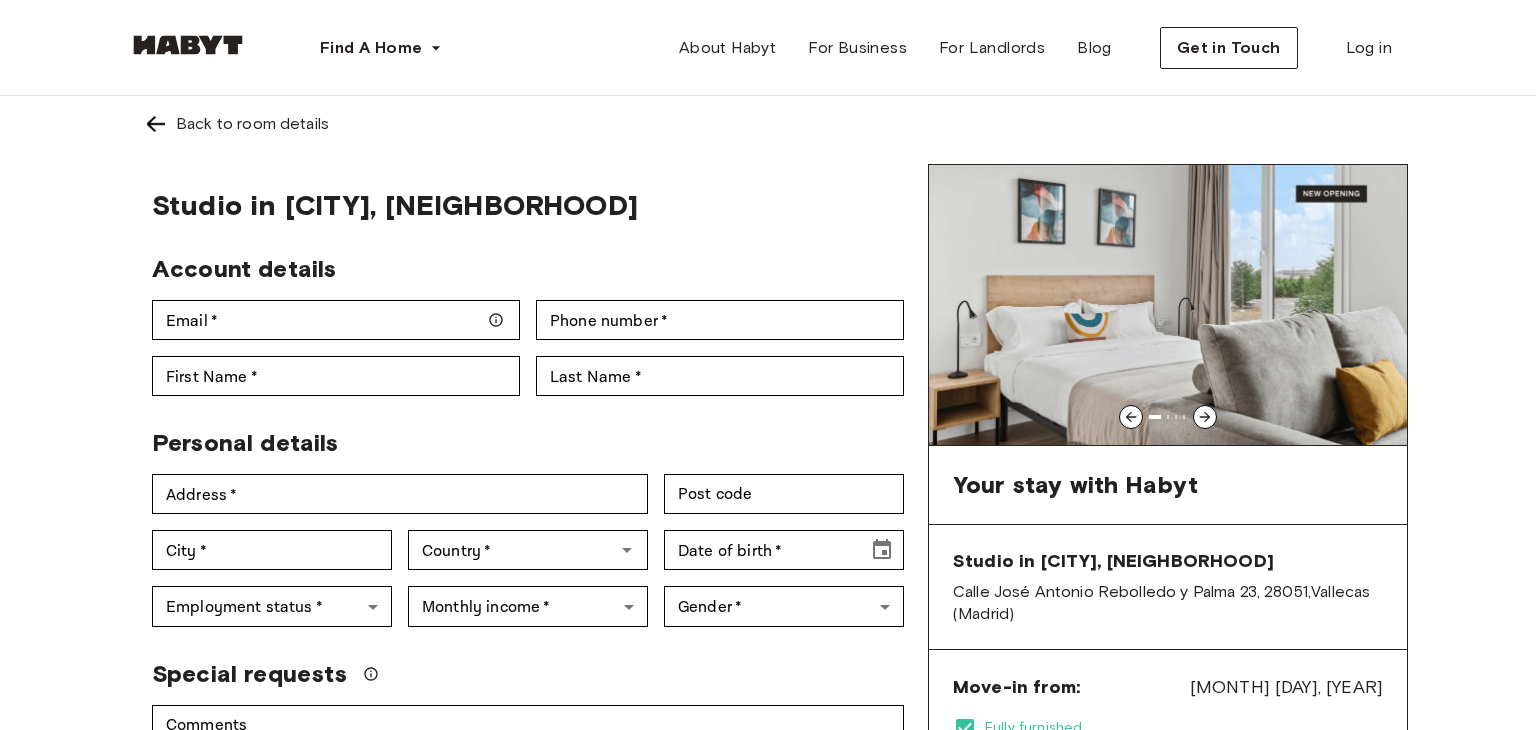 click at bounding box center [156, 124] 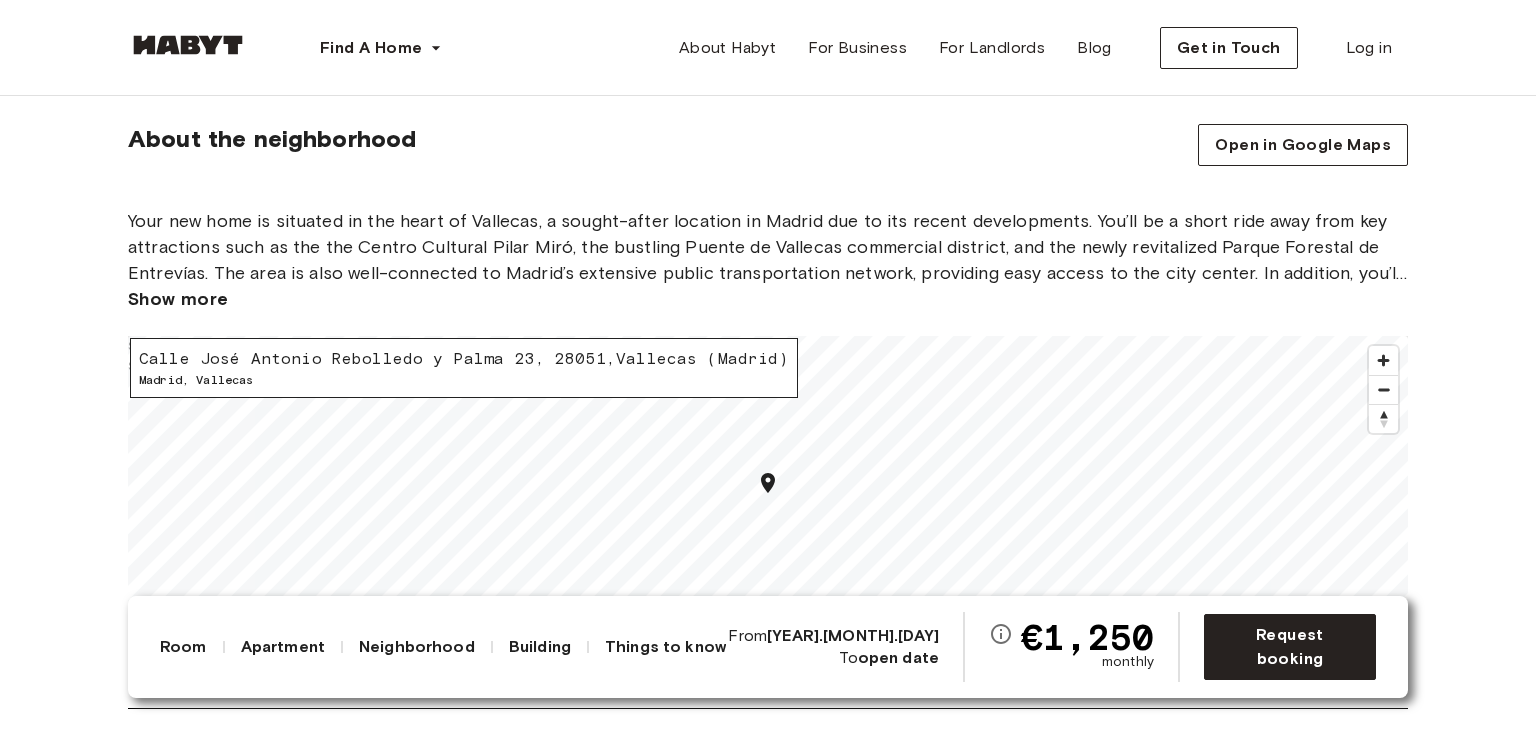 scroll, scrollTop: 1867, scrollLeft: 0, axis: vertical 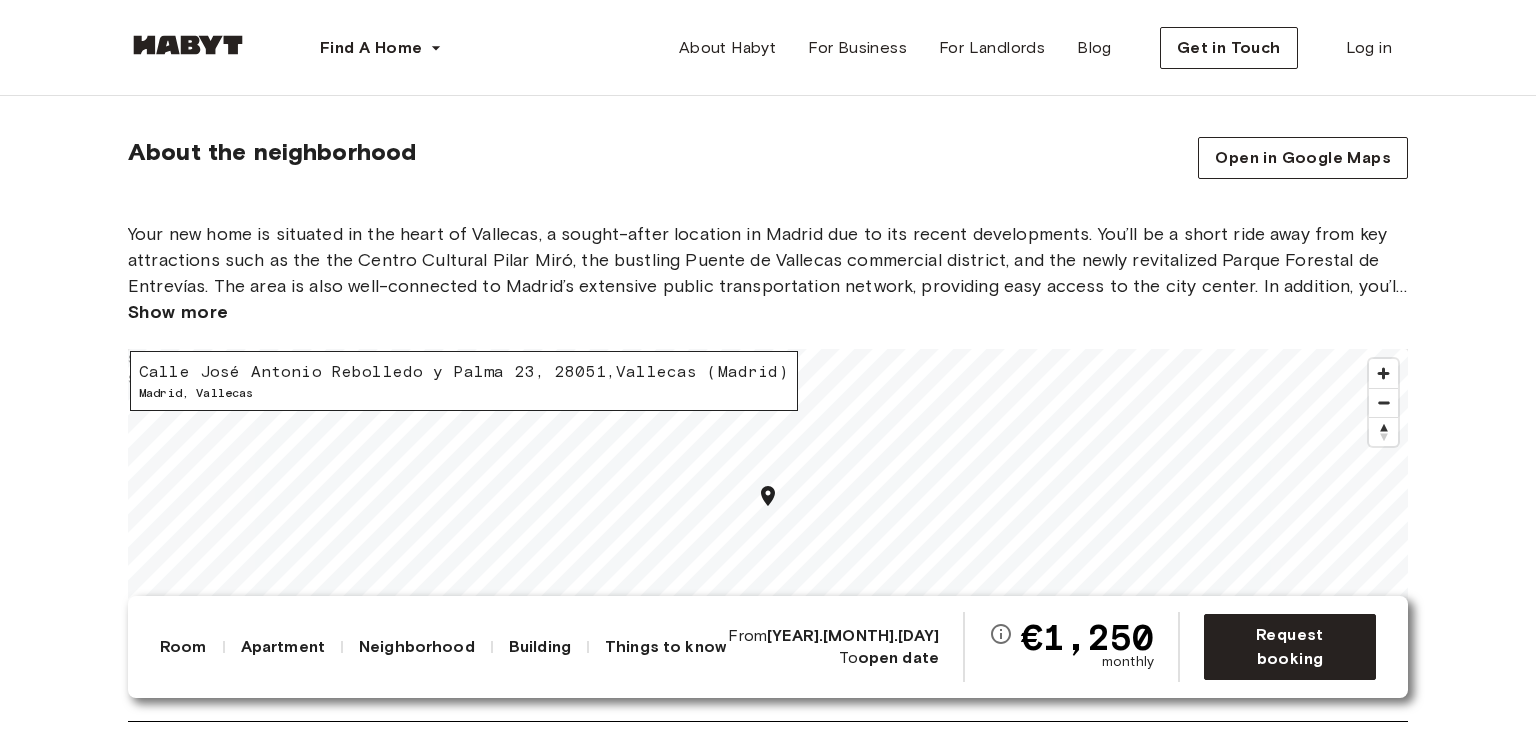 click on "Calle José Antonio Rebolledo y Palma 23, 28051,Vallecas (Madrid)" at bounding box center [464, 372] 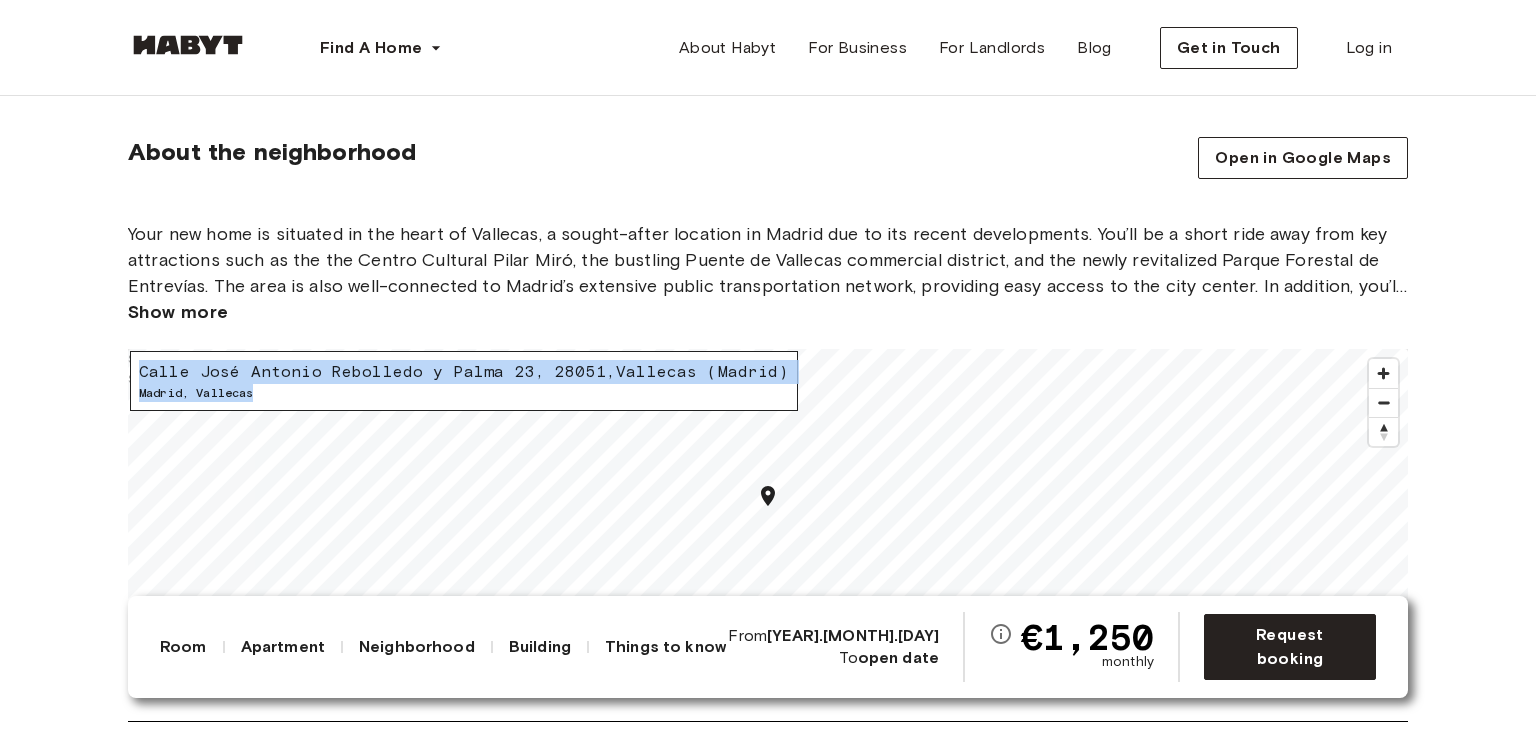 drag, startPoint x: 156, startPoint y: 367, endPoint x: 244, endPoint y: 397, distance: 92.973114 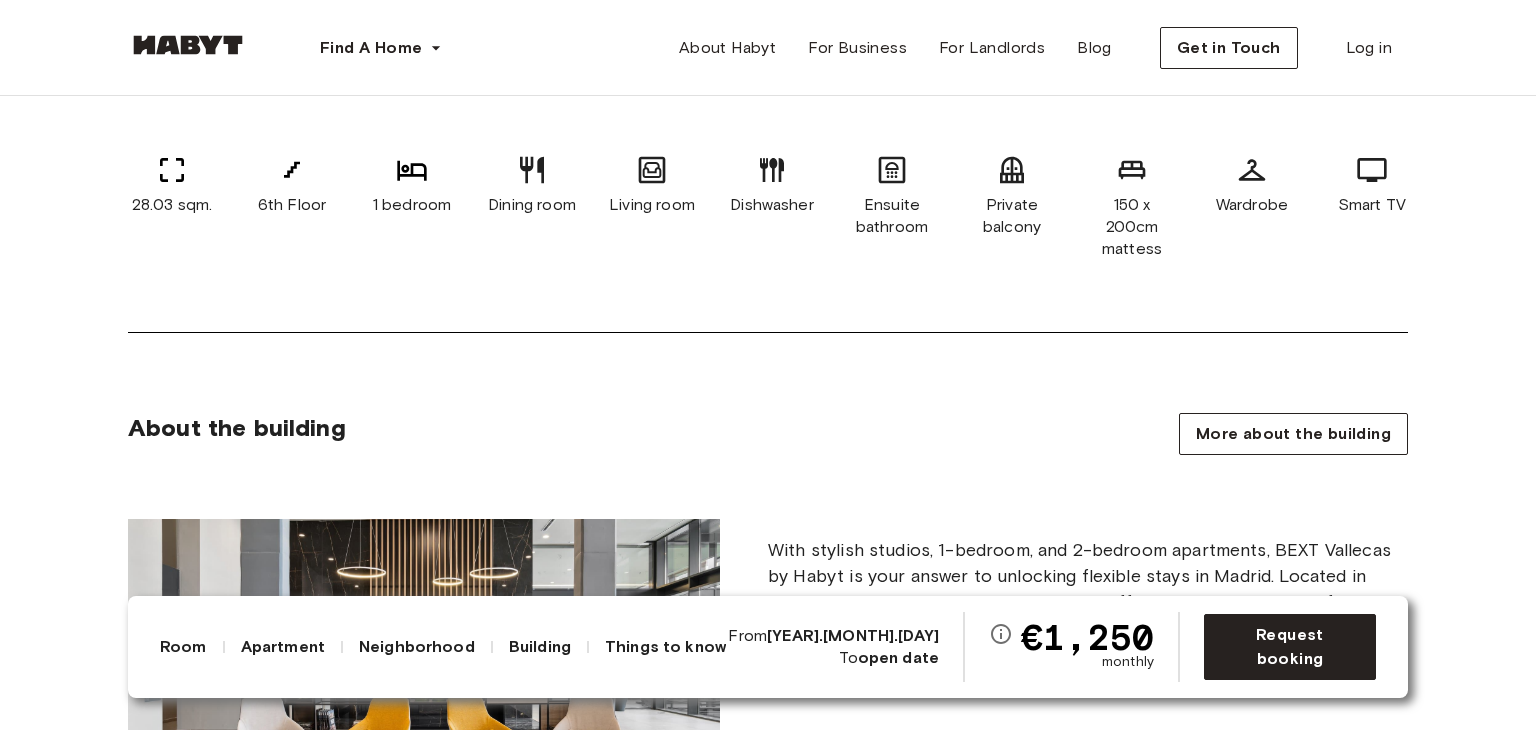 scroll, scrollTop: 667, scrollLeft: 0, axis: vertical 